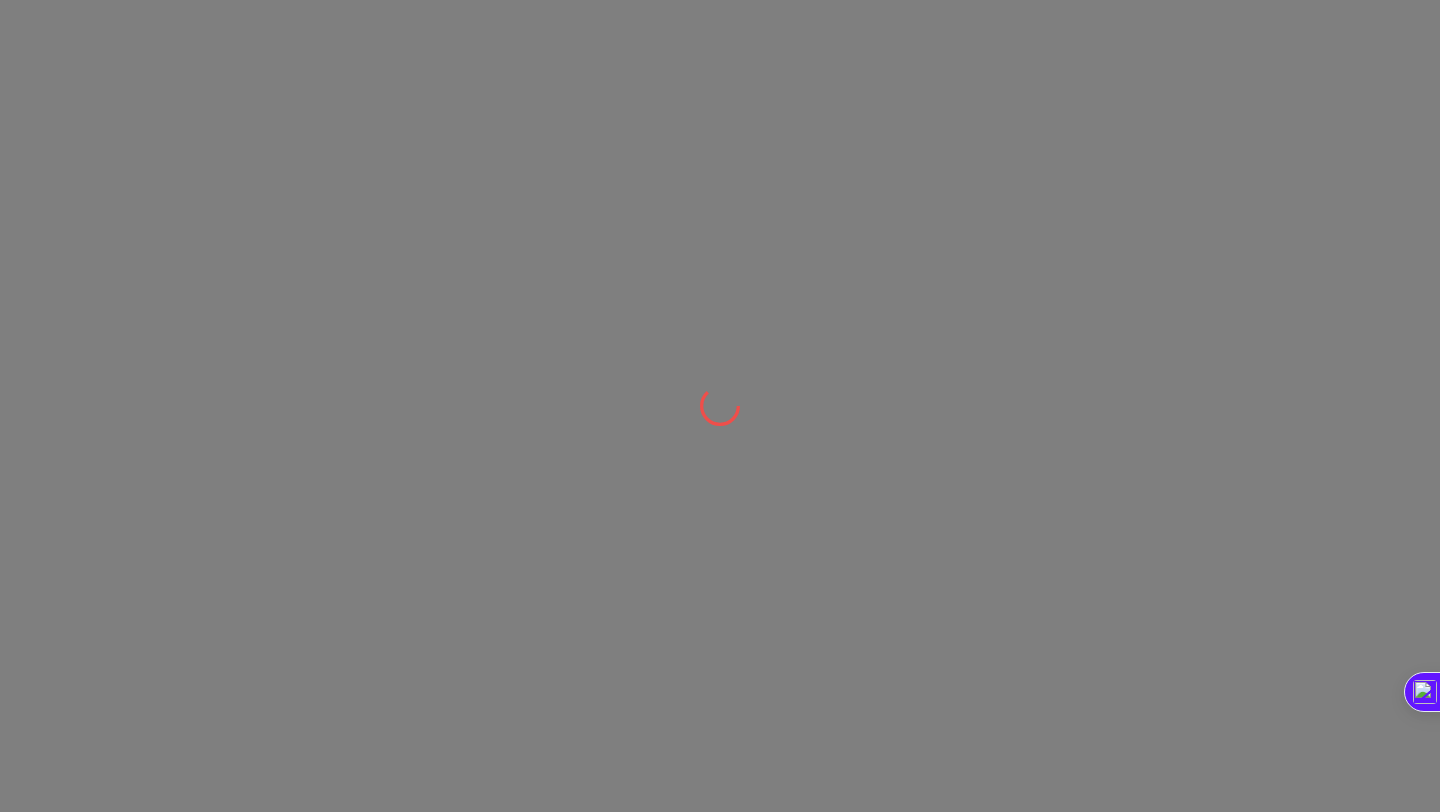 scroll, scrollTop: 0, scrollLeft: 0, axis: both 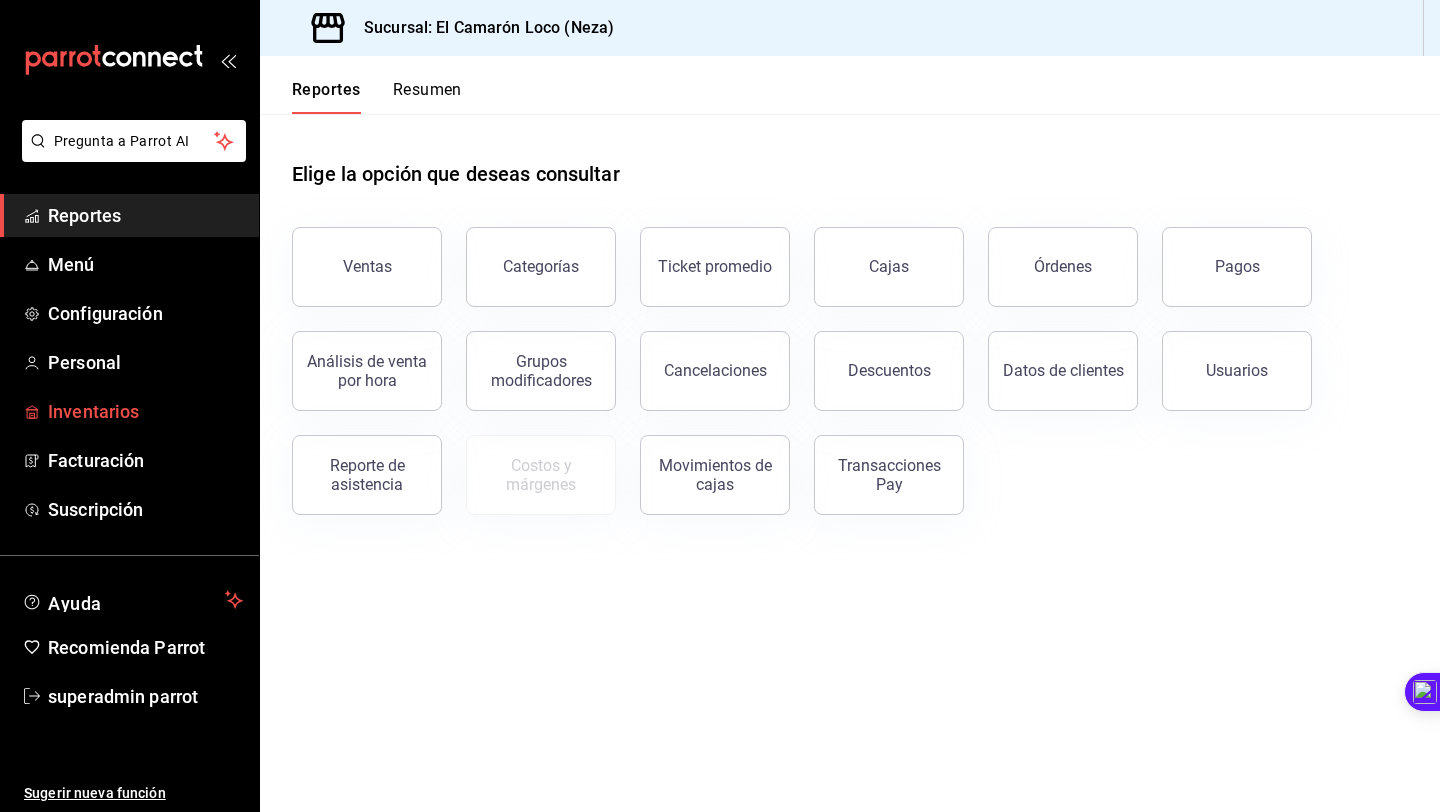 click on "Inventarios" at bounding box center (145, 411) 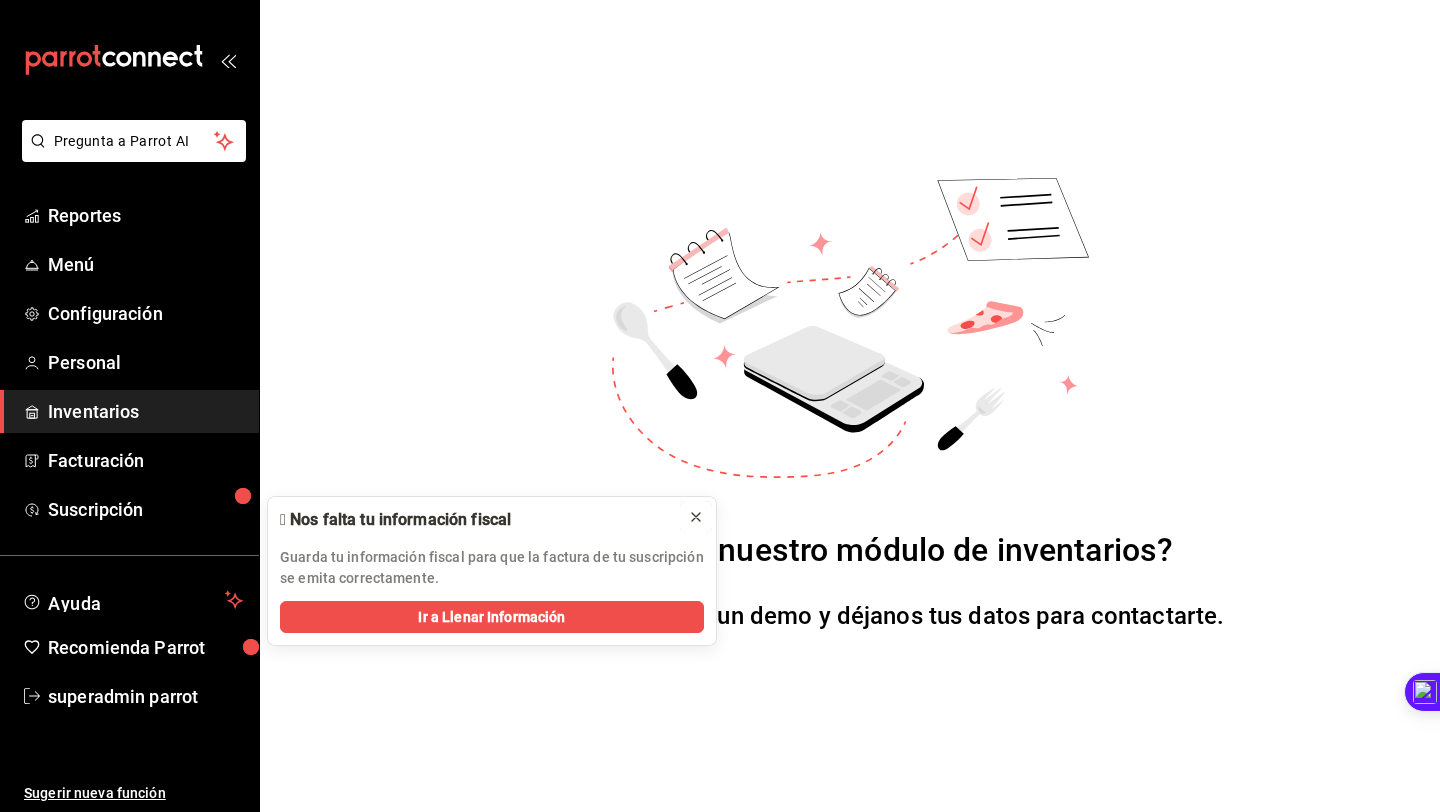 click 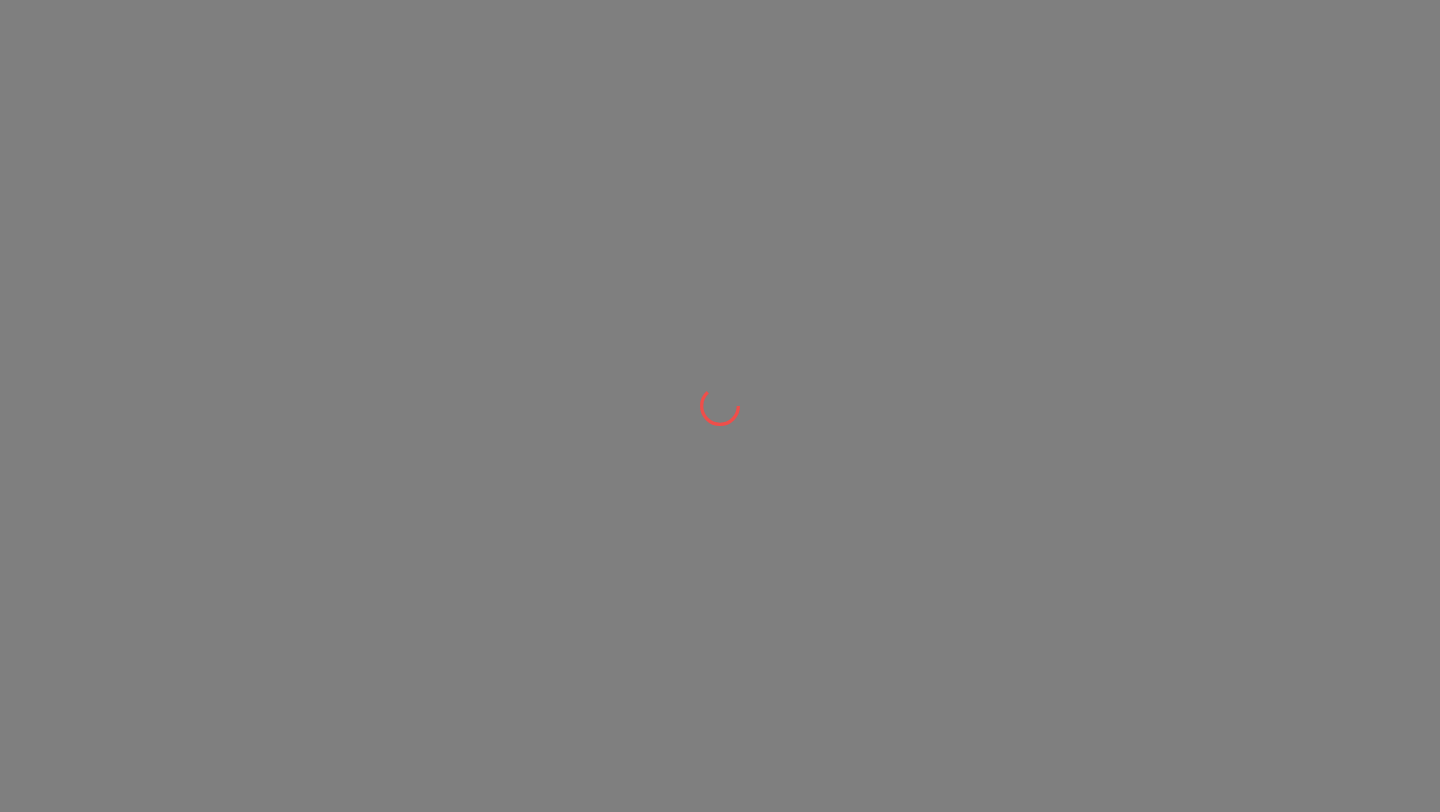 scroll, scrollTop: 0, scrollLeft: 0, axis: both 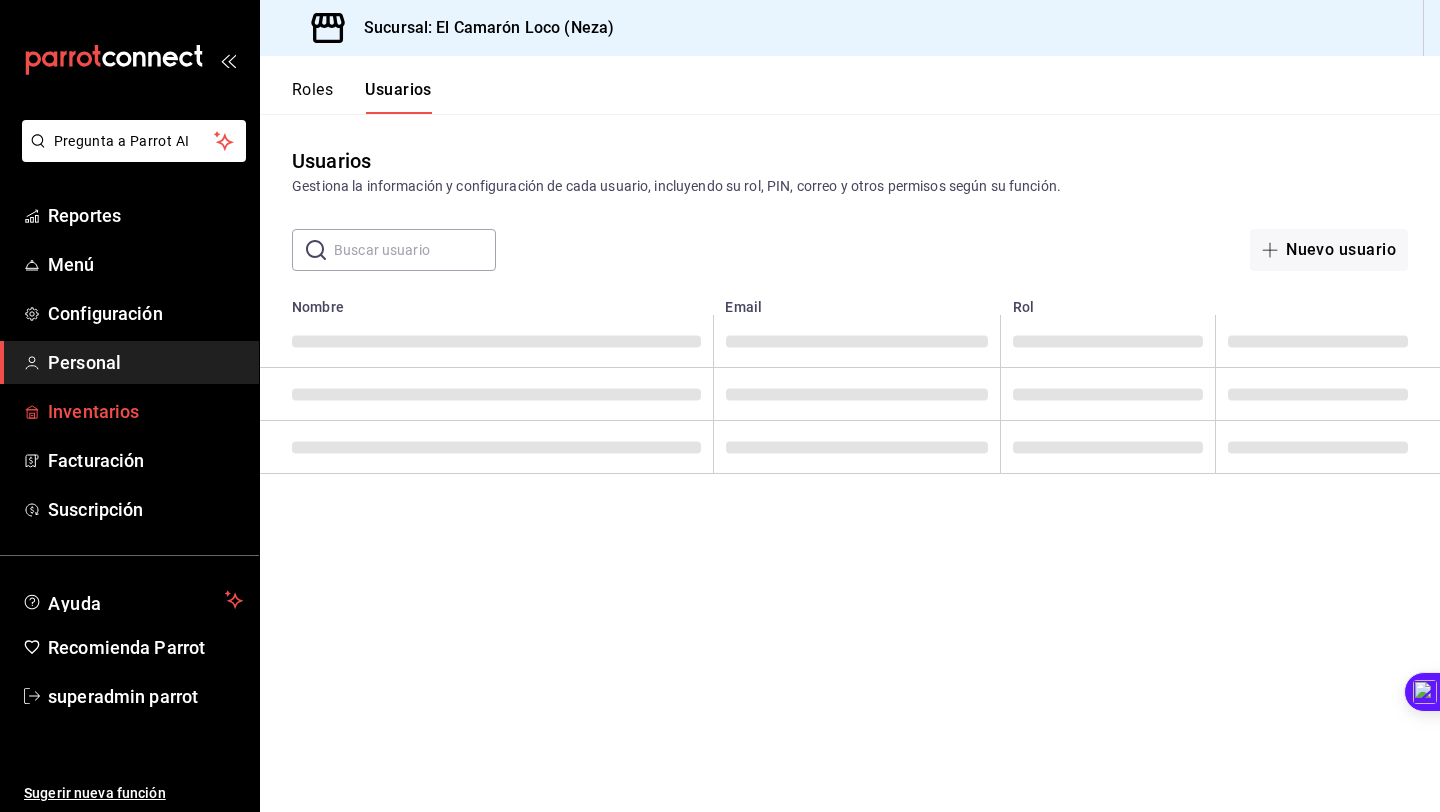 click on "Inventarios" at bounding box center (145, 411) 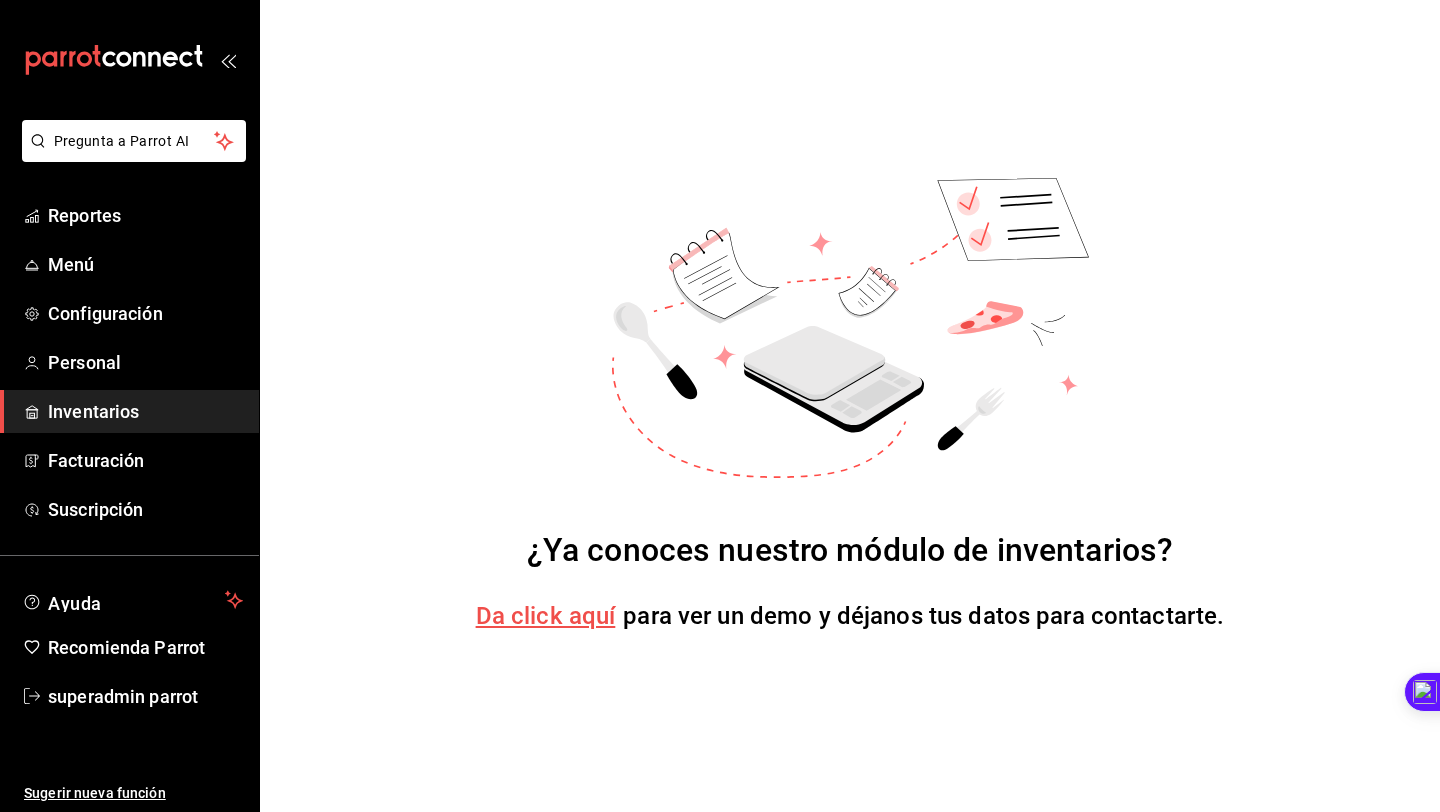 click on "¿Ya conoces nuestro módulo de inventarios? Da click aquí para ver un demo y déjanos tus datos para contactarte." at bounding box center (850, 406) 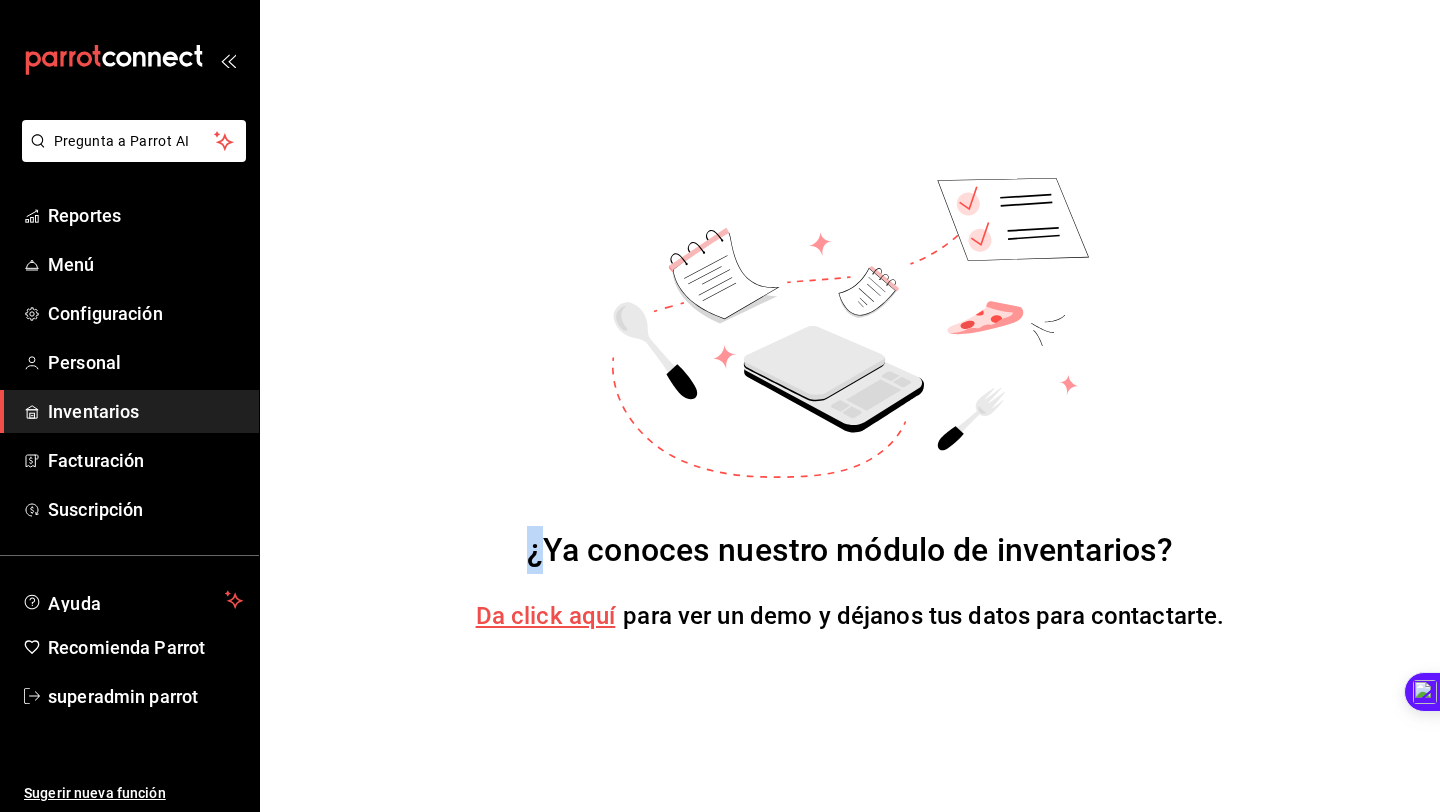 click on "¿Ya conoces nuestro módulo de inventarios? Da click aquí para ver un demo y déjanos tus datos para contactarte." at bounding box center [850, 406] 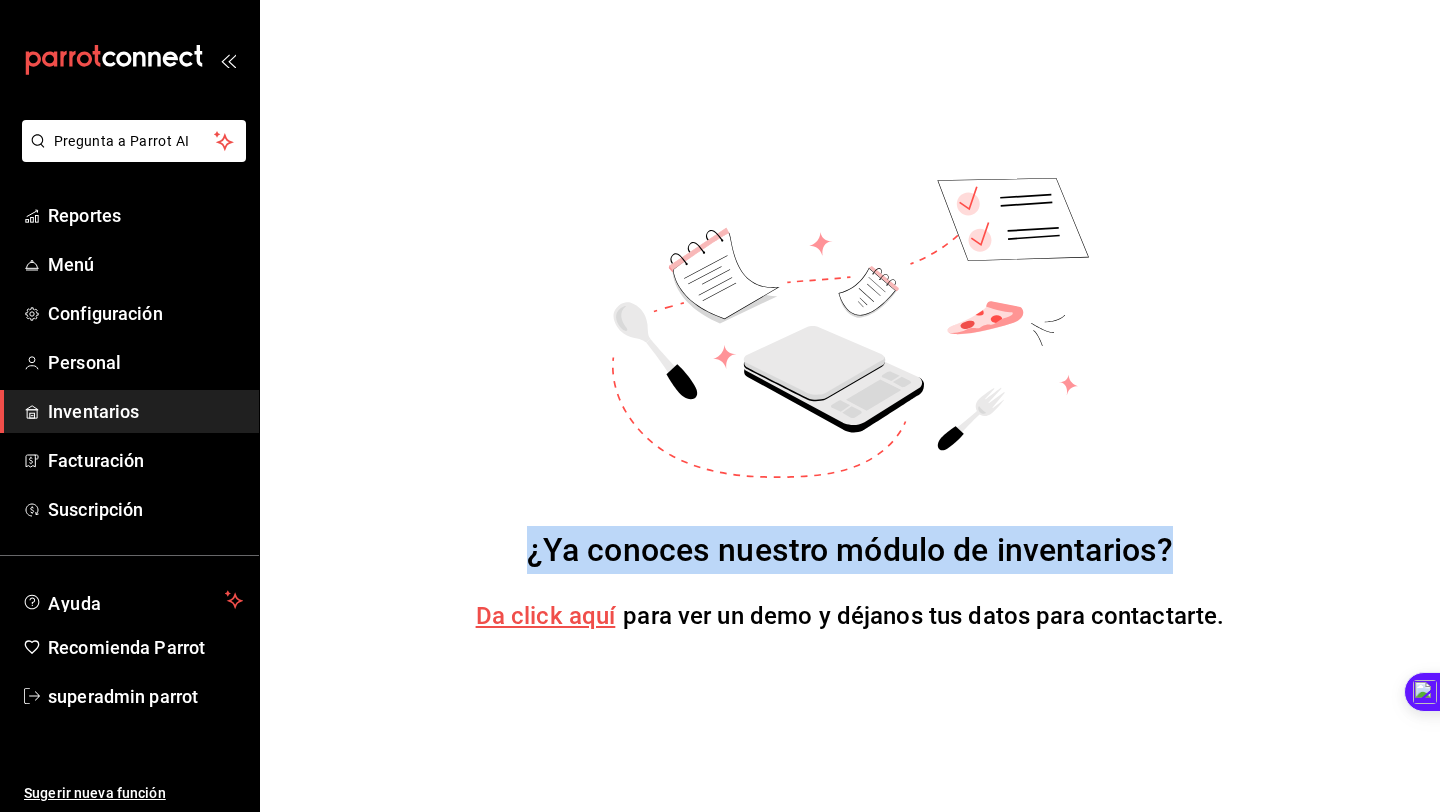 click on "¿Ya conoces nuestro módulo de inventarios? Da click aquí para ver un demo y déjanos tus datos para contactarte." at bounding box center (850, 406) 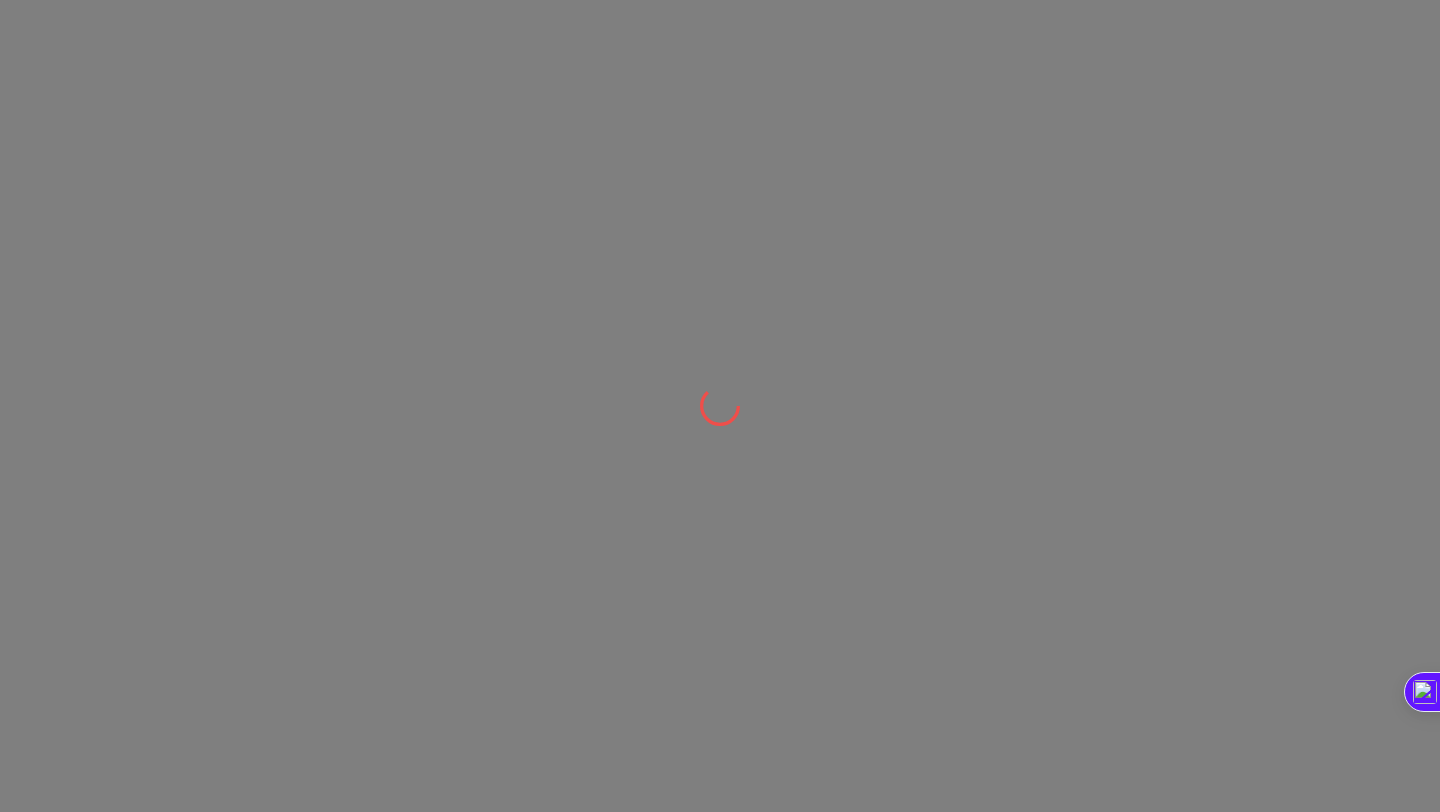 scroll, scrollTop: 0, scrollLeft: 0, axis: both 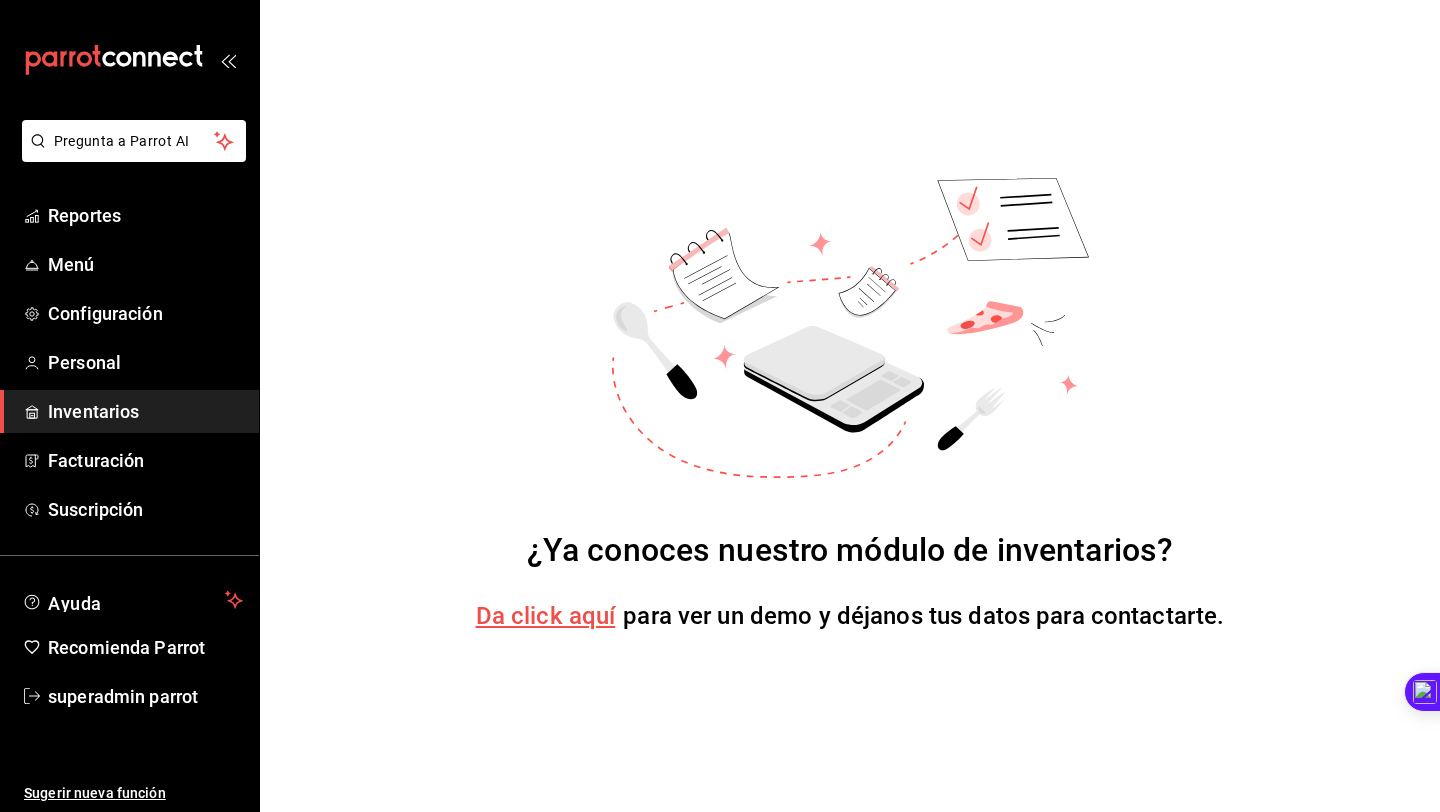 click on "Inventarios" at bounding box center [145, 411] 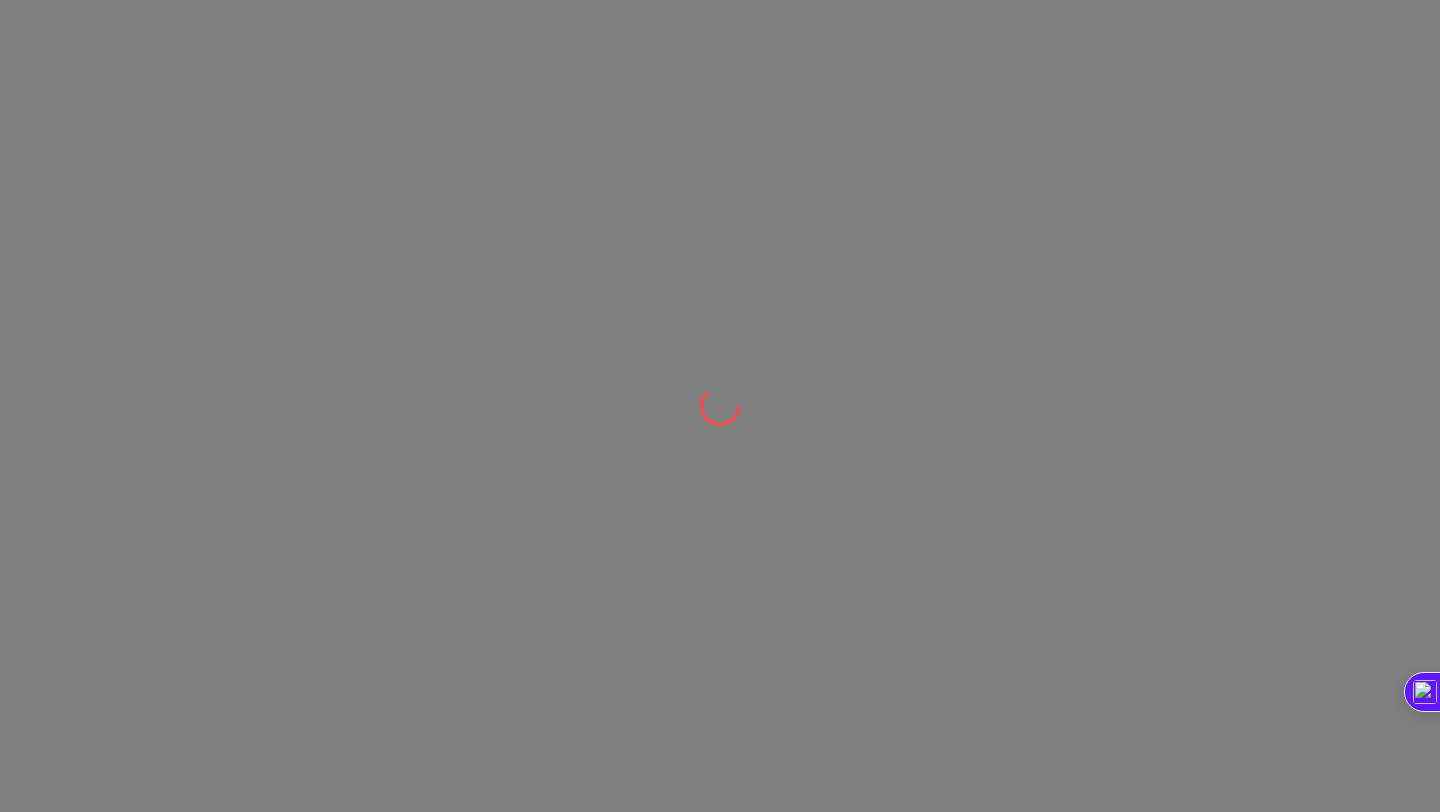 scroll, scrollTop: 0, scrollLeft: 0, axis: both 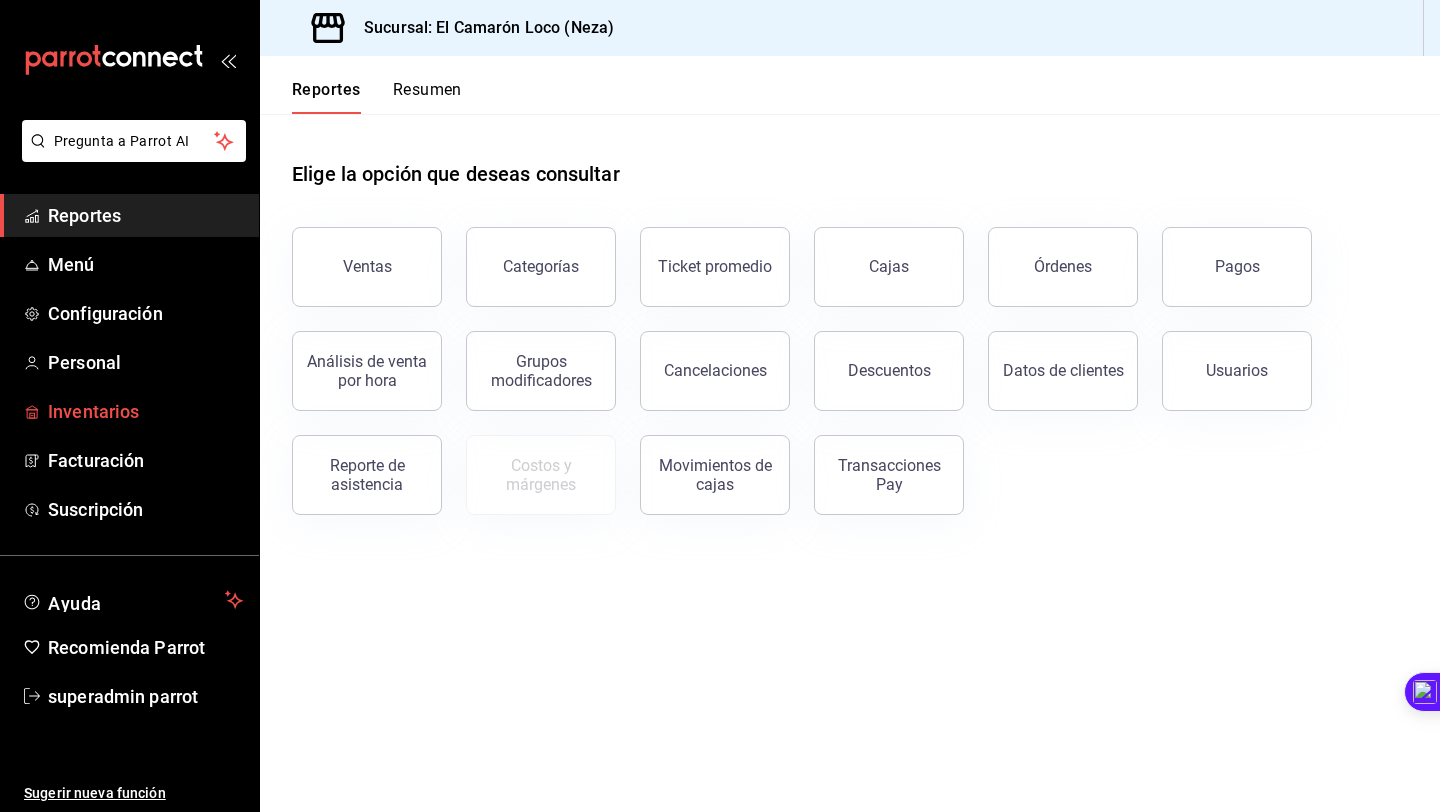 click on "Inventarios" at bounding box center [145, 411] 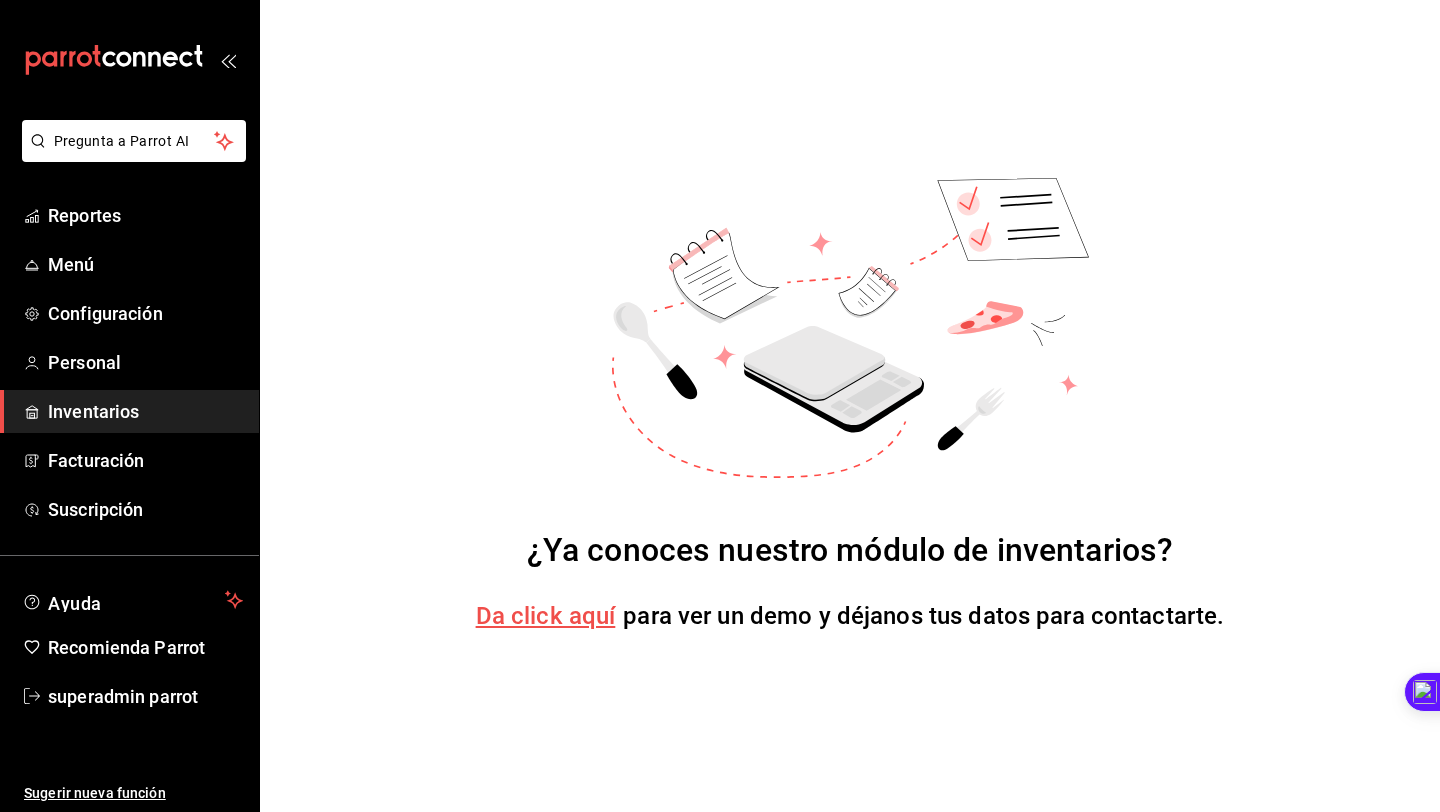 click on "¿Ya conoces nuestro módulo de inventarios? Da click aquí para ver un demo y déjanos tus datos para contactarte." at bounding box center (850, 406) 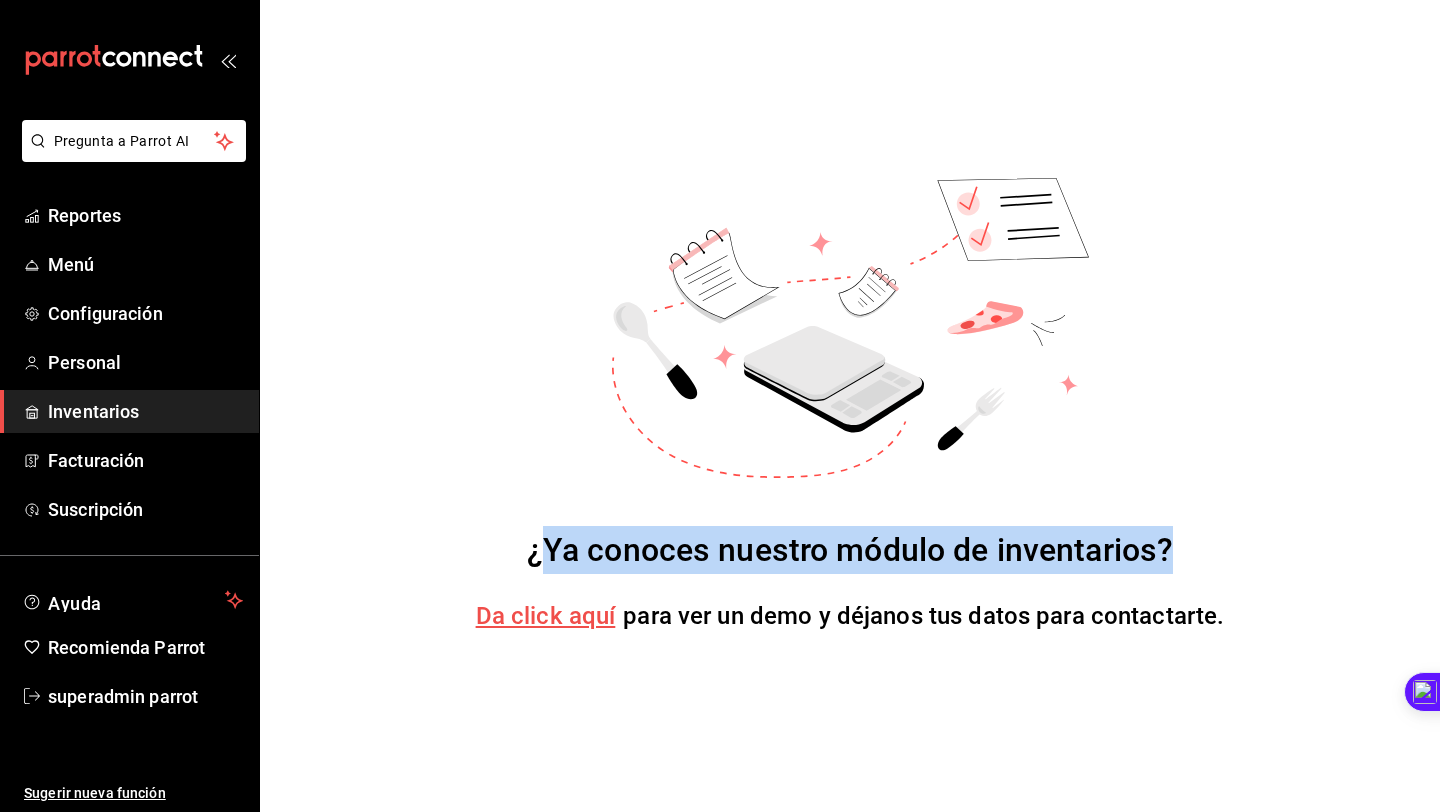 drag, startPoint x: 545, startPoint y: 545, endPoint x: 1000, endPoint y: 617, distance: 460.66147 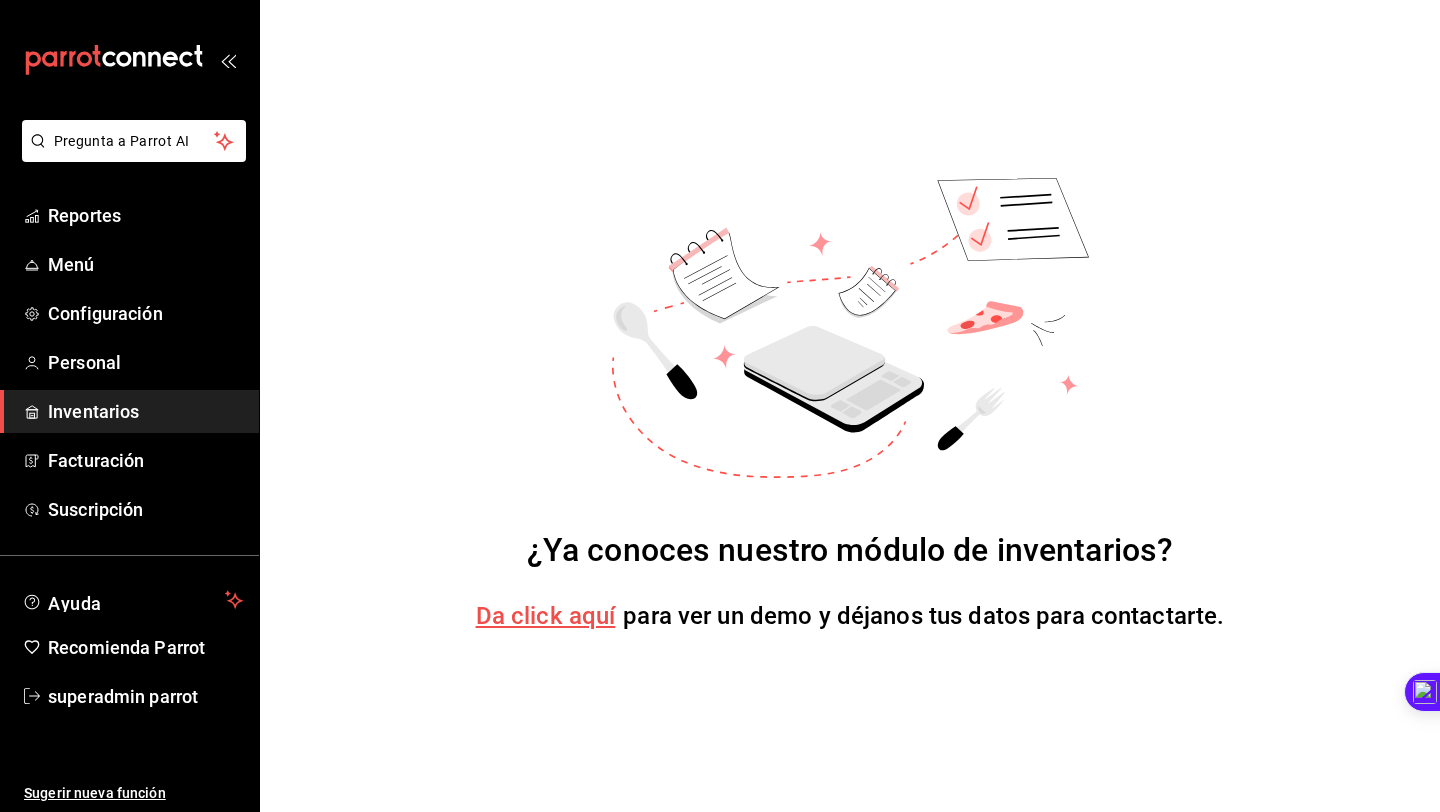 click on "para ver un demo y déjanos tus datos para contactarte." at bounding box center (923, 616) 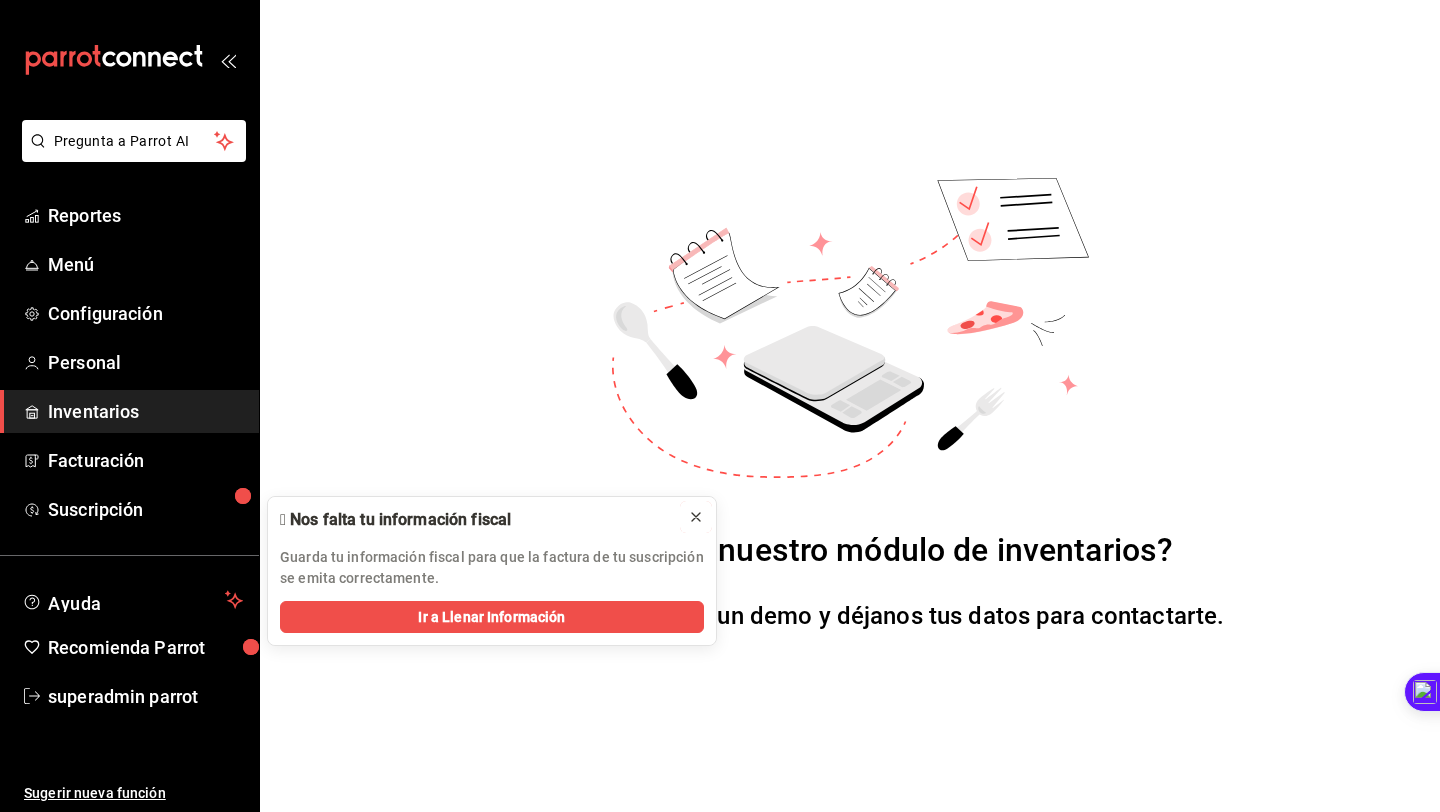 click 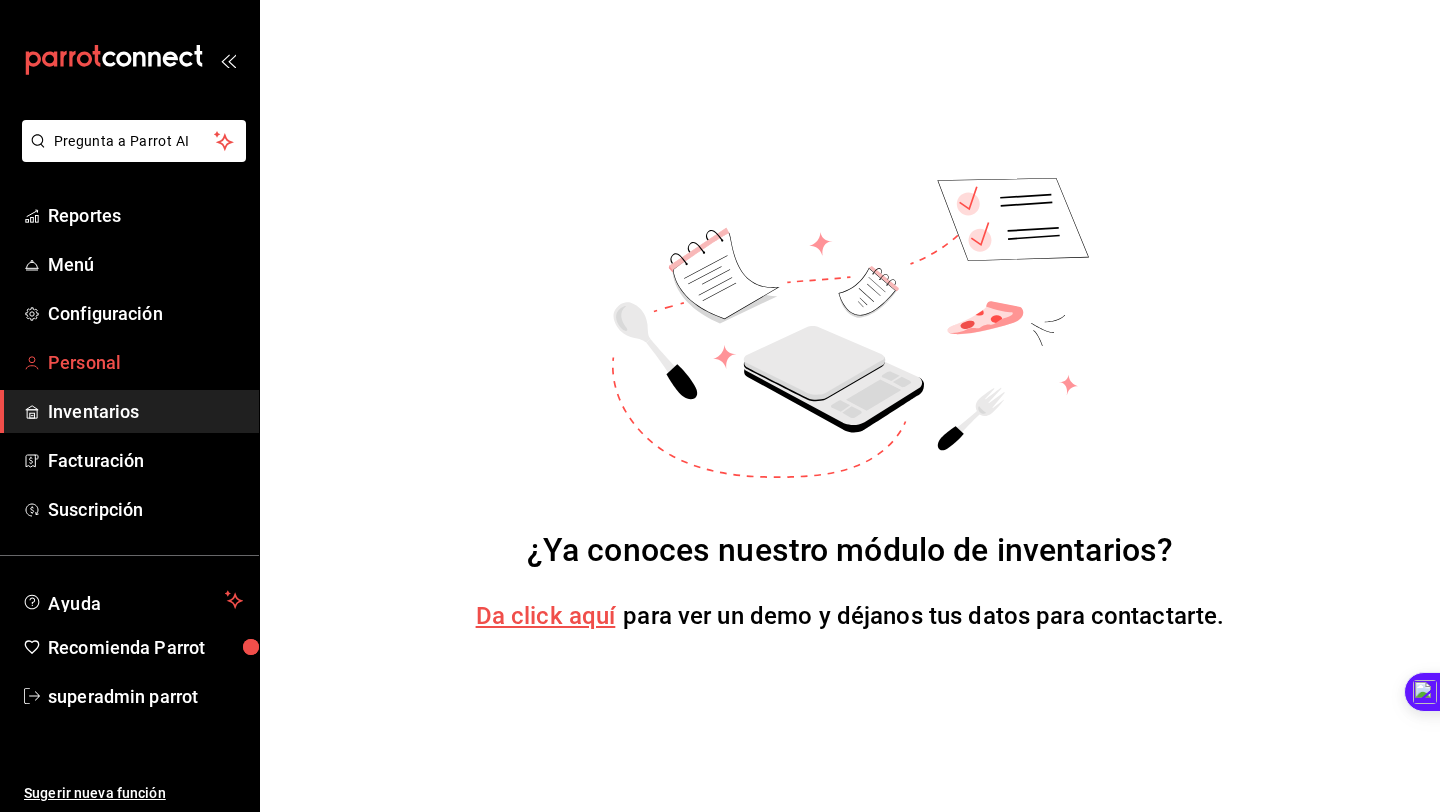 click on "Personal" at bounding box center (129, 362) 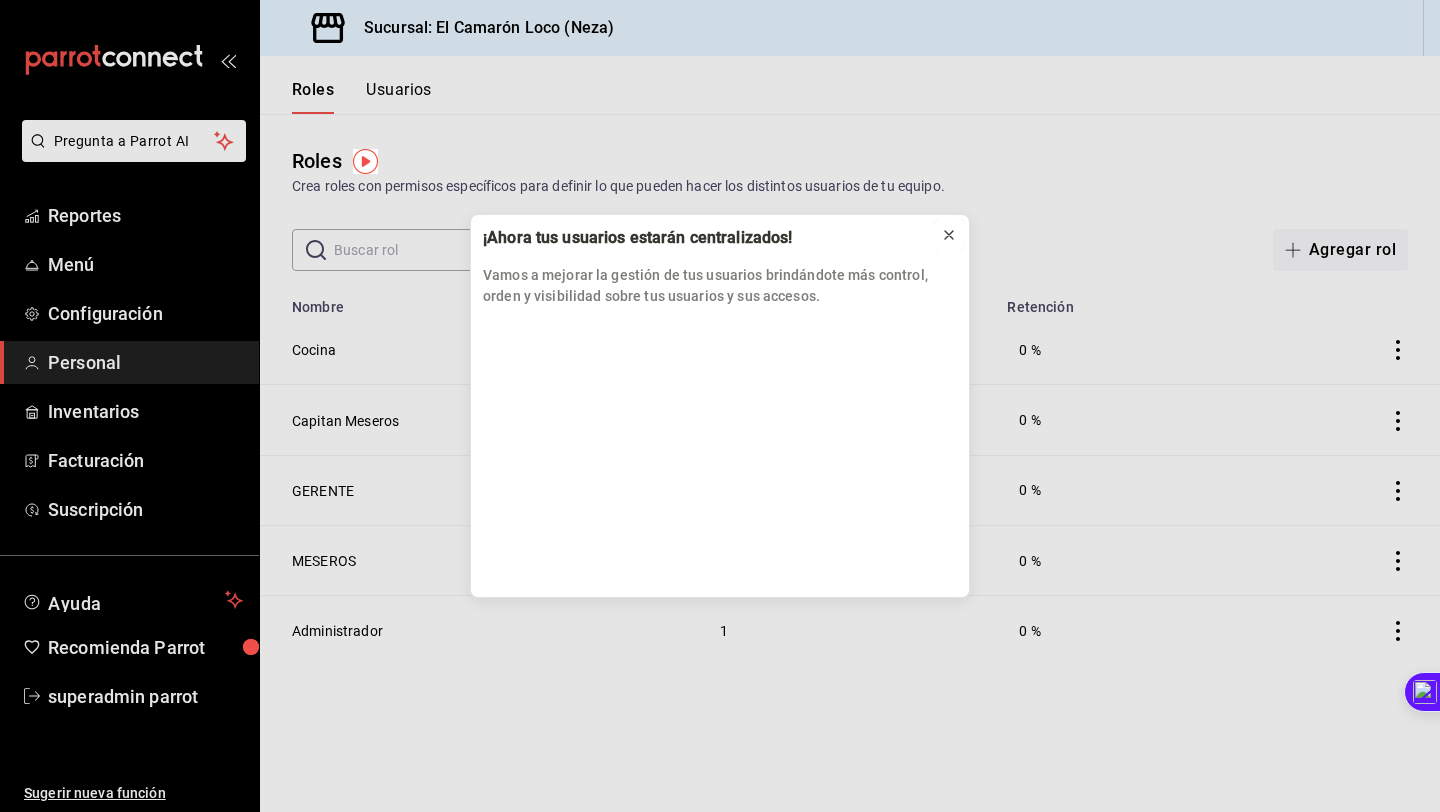 click 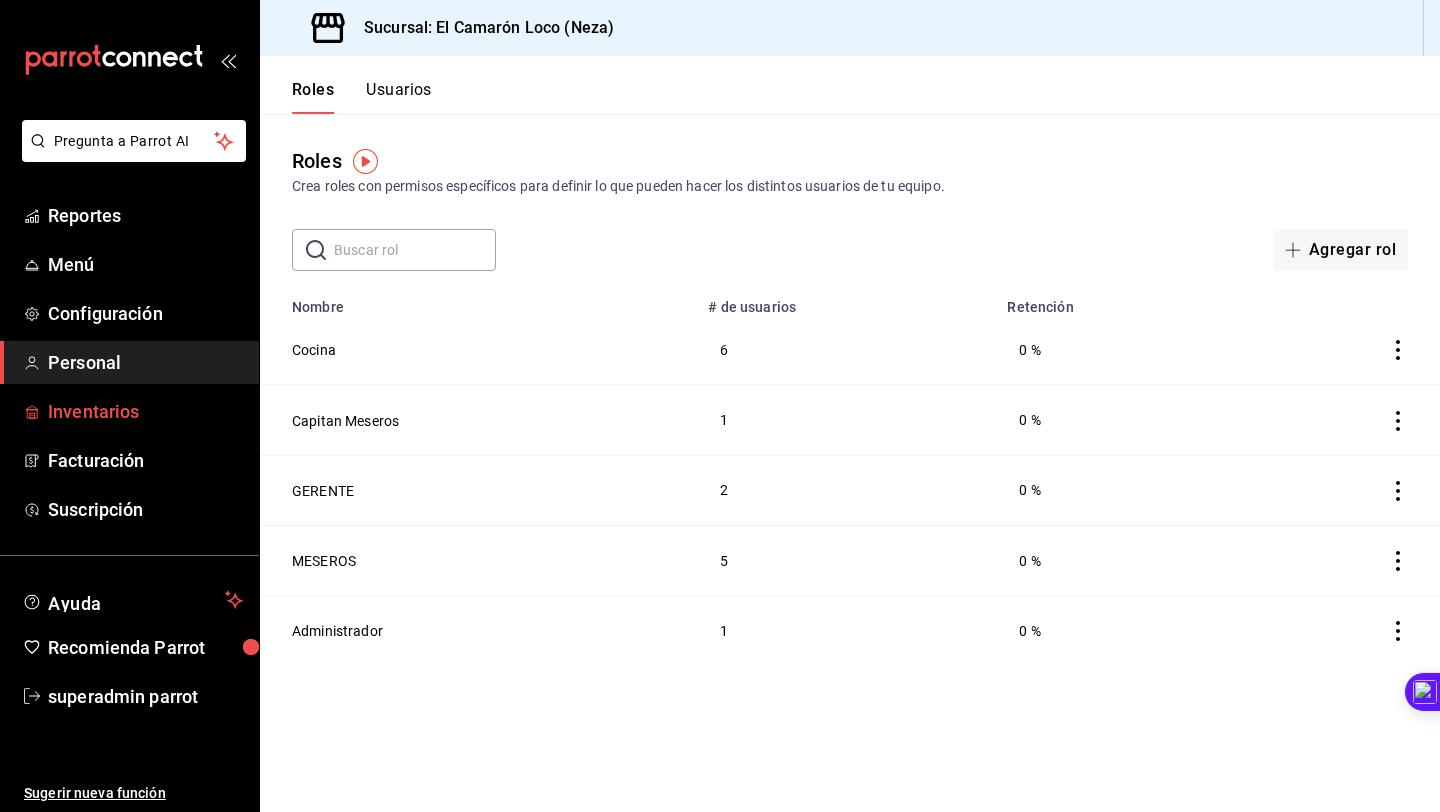 click on "Inventarios" at bounding box center [145, 411] 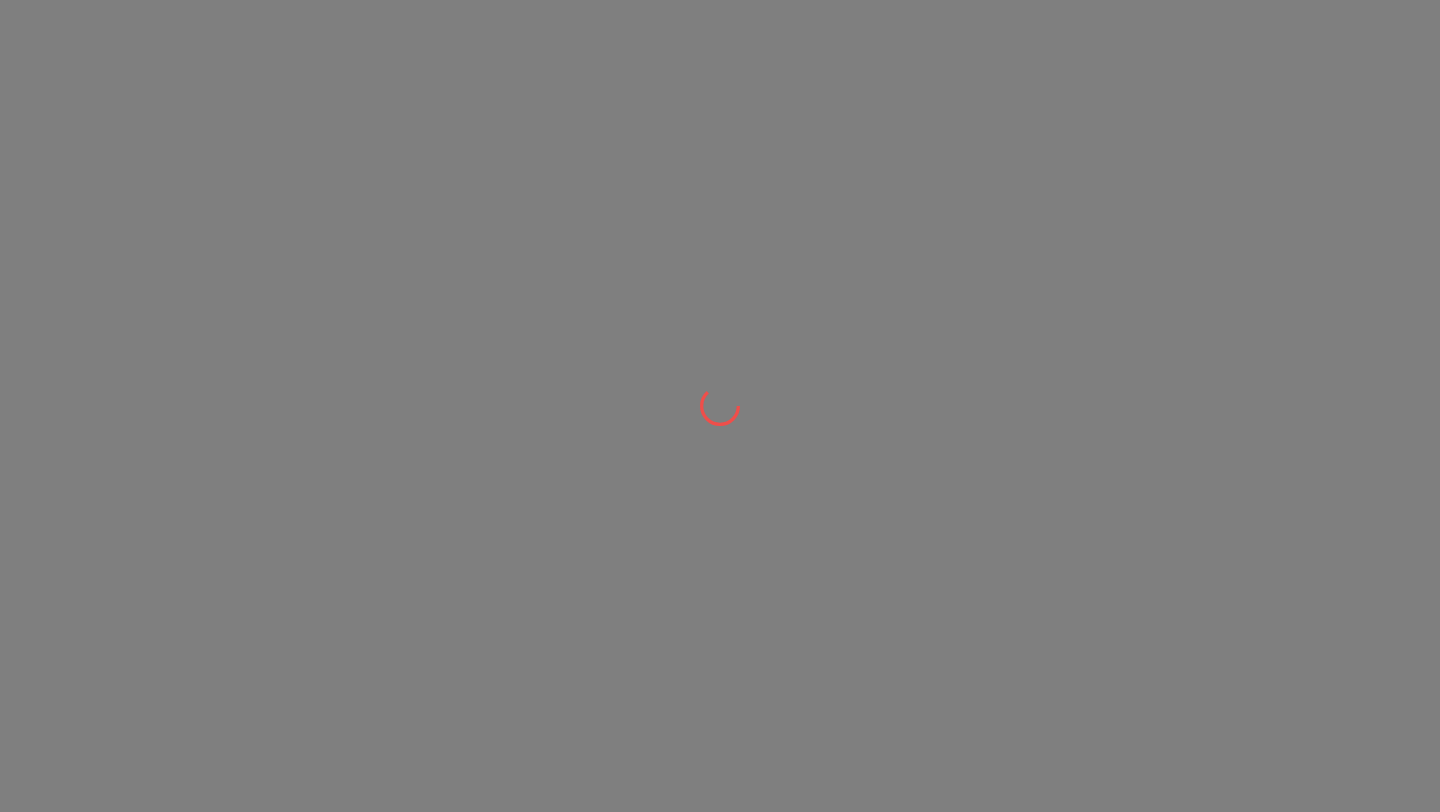 scroll, scrollTop: 0, scrollLeft: 0, axis: both 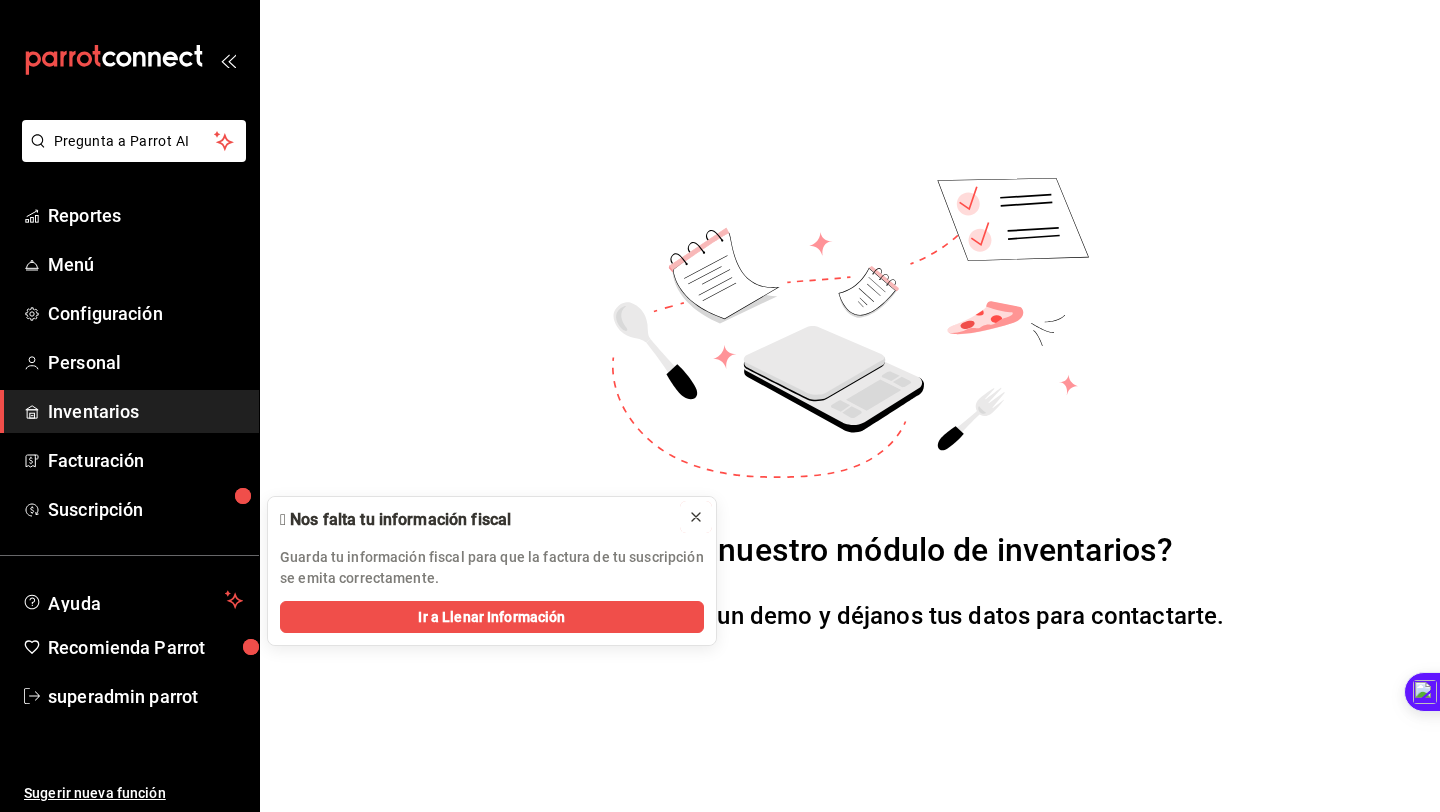 click at bounding box center (696, 517) 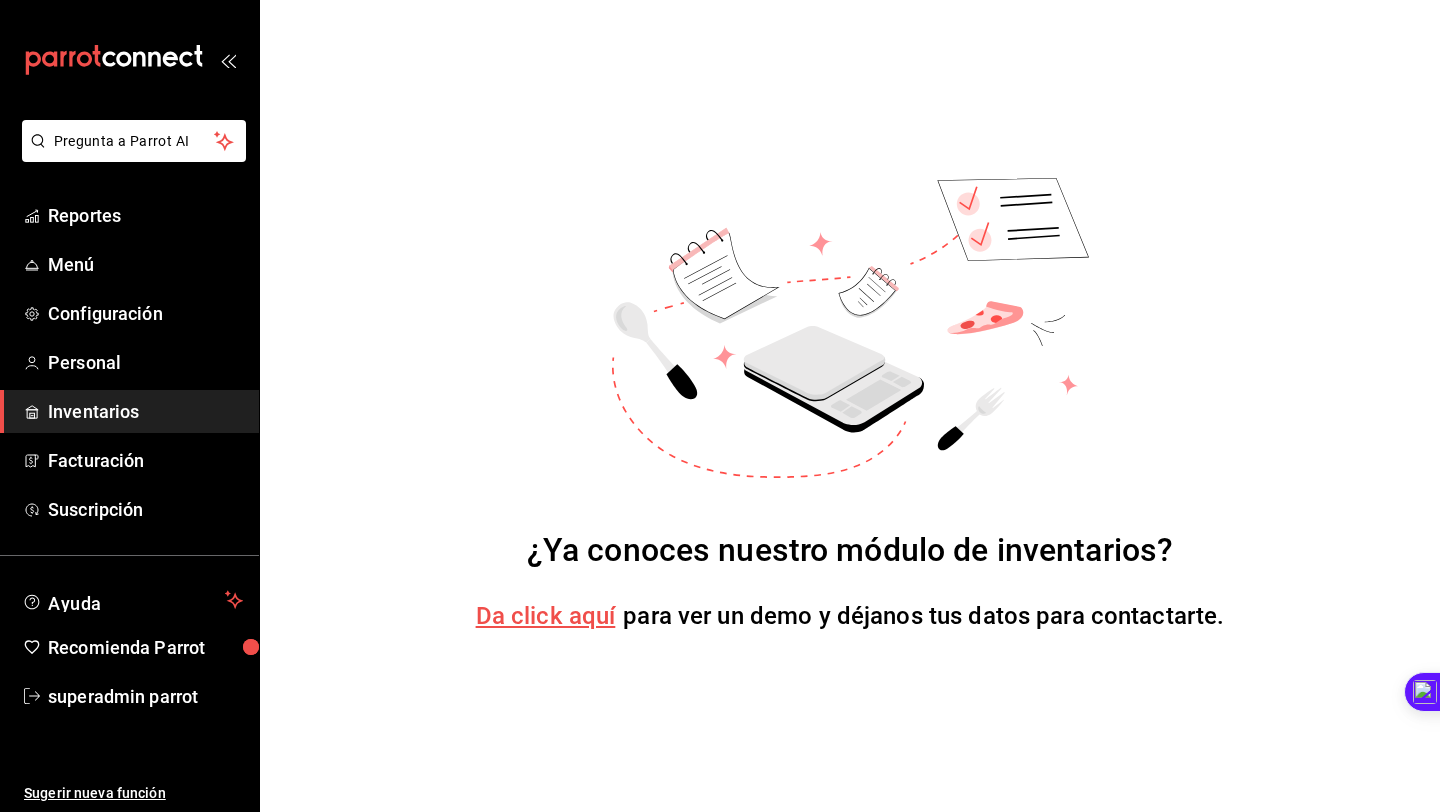 click on "Pregunta a Parrot AI" at bounding box center (129, 157) 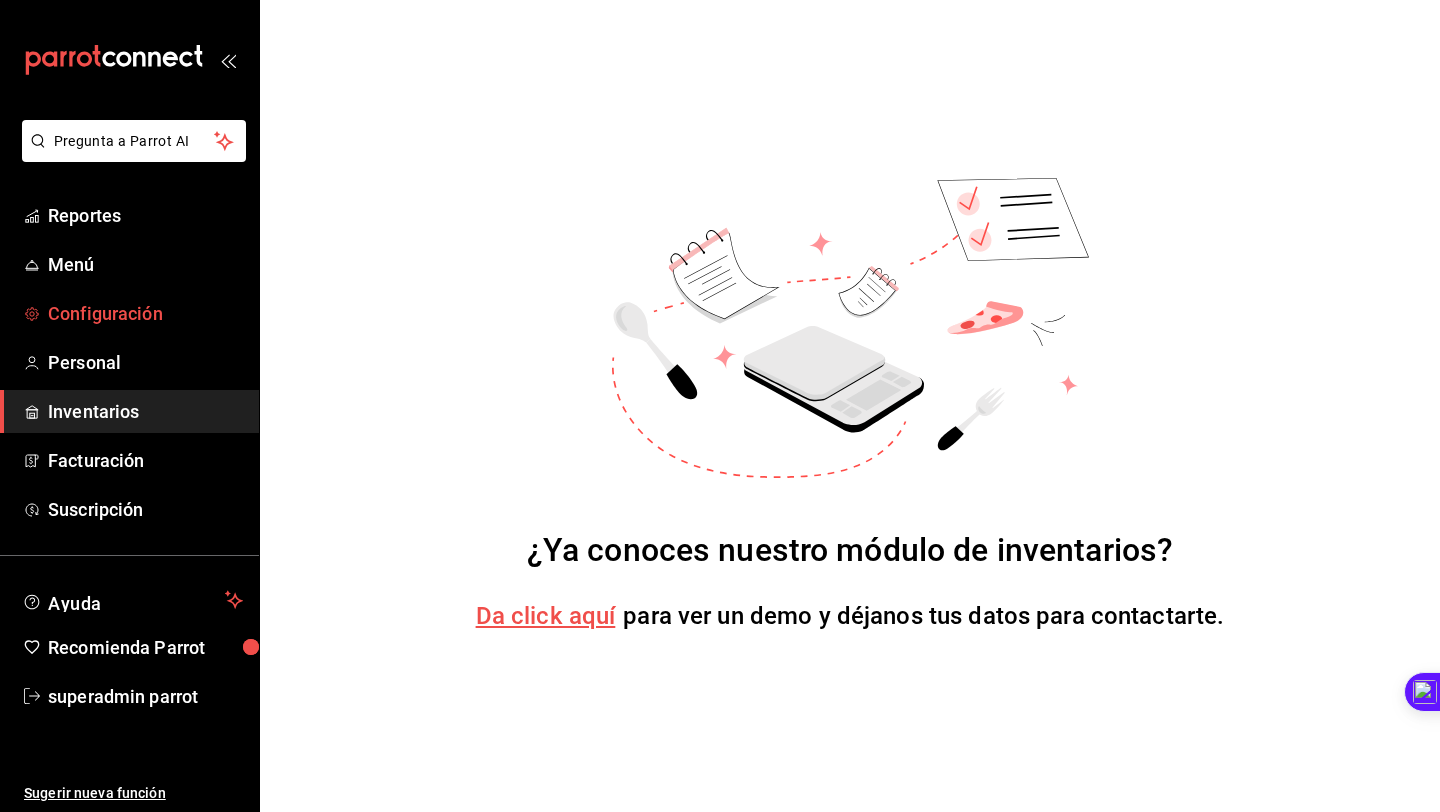 click on "Configuración" at bounding box center (145, 313) 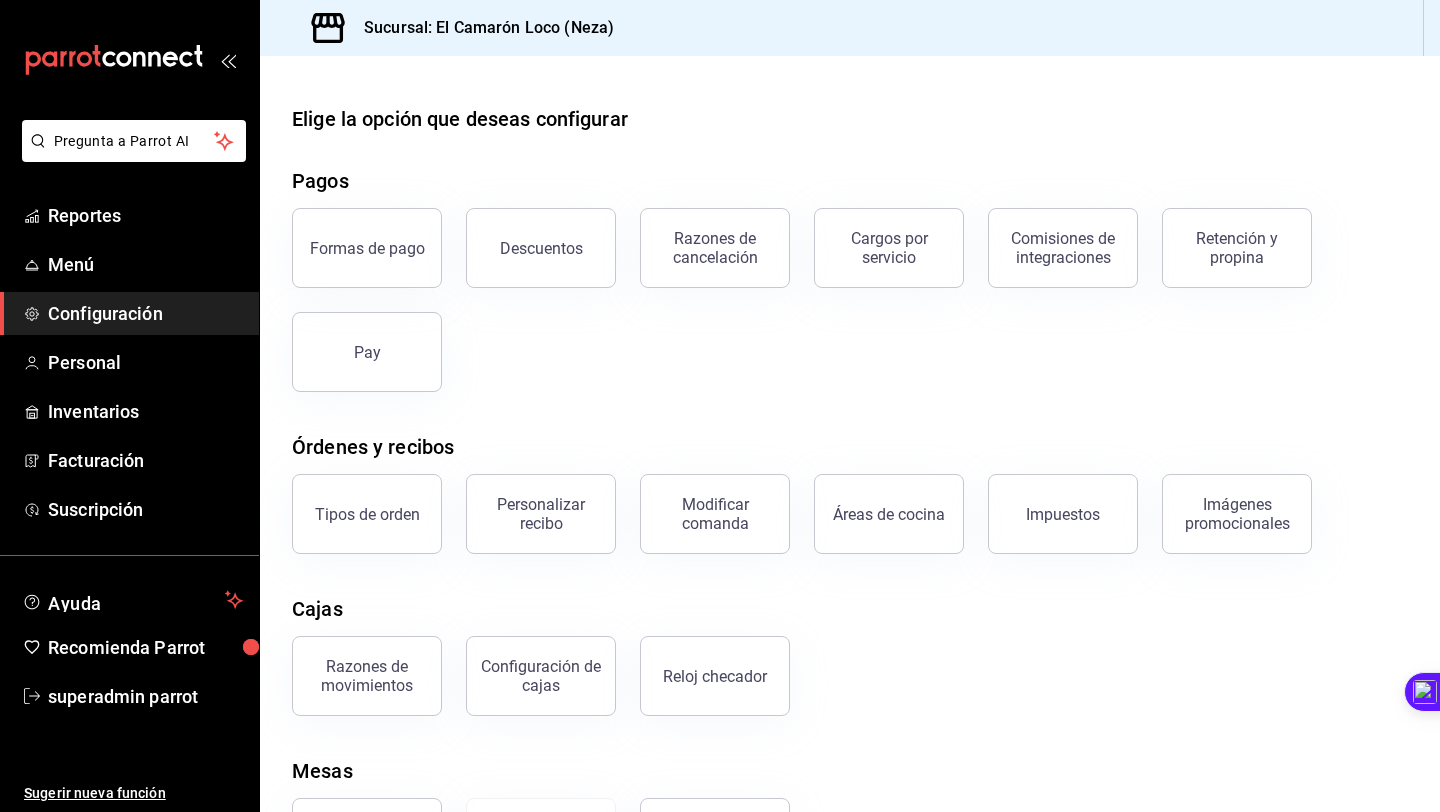 click on "Elige la opción que deseas configurar Pagos Formas de pago Descuentos Razones de cancelación Cargos por servicio Comisiones de integraciones Retención y propina Pay Órdenes y recibos Tipos de orden Personalizar recibo Modificar comanda Áreas de cocina Impuestos Imágenes promocionales Cajas Razones de movimientos Configuración de cajas Reloj checador Mesas Áreas de servicio Configuración de mesa" at bounding box center (850, 483) 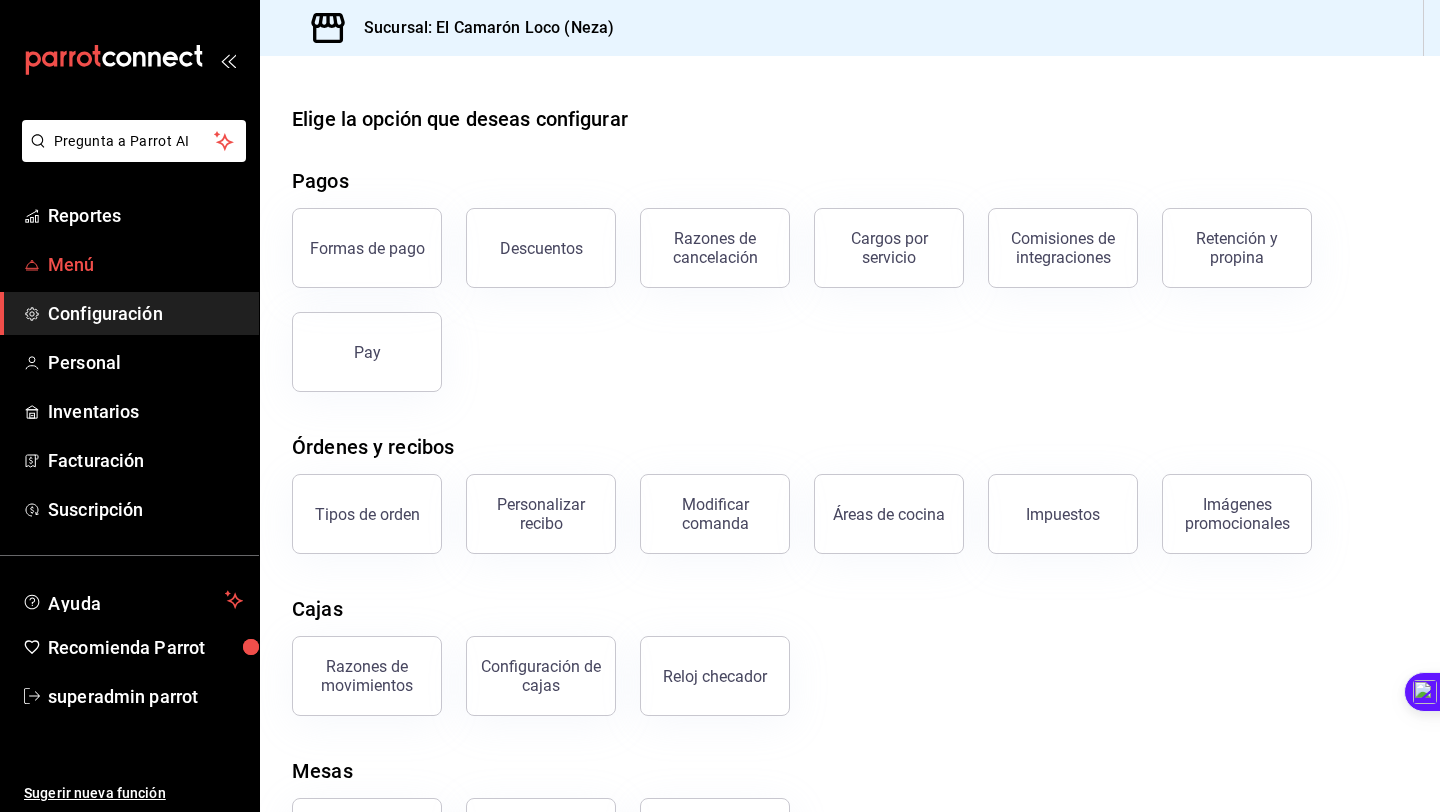 click on "Menú" at bounding box center [145, 264] 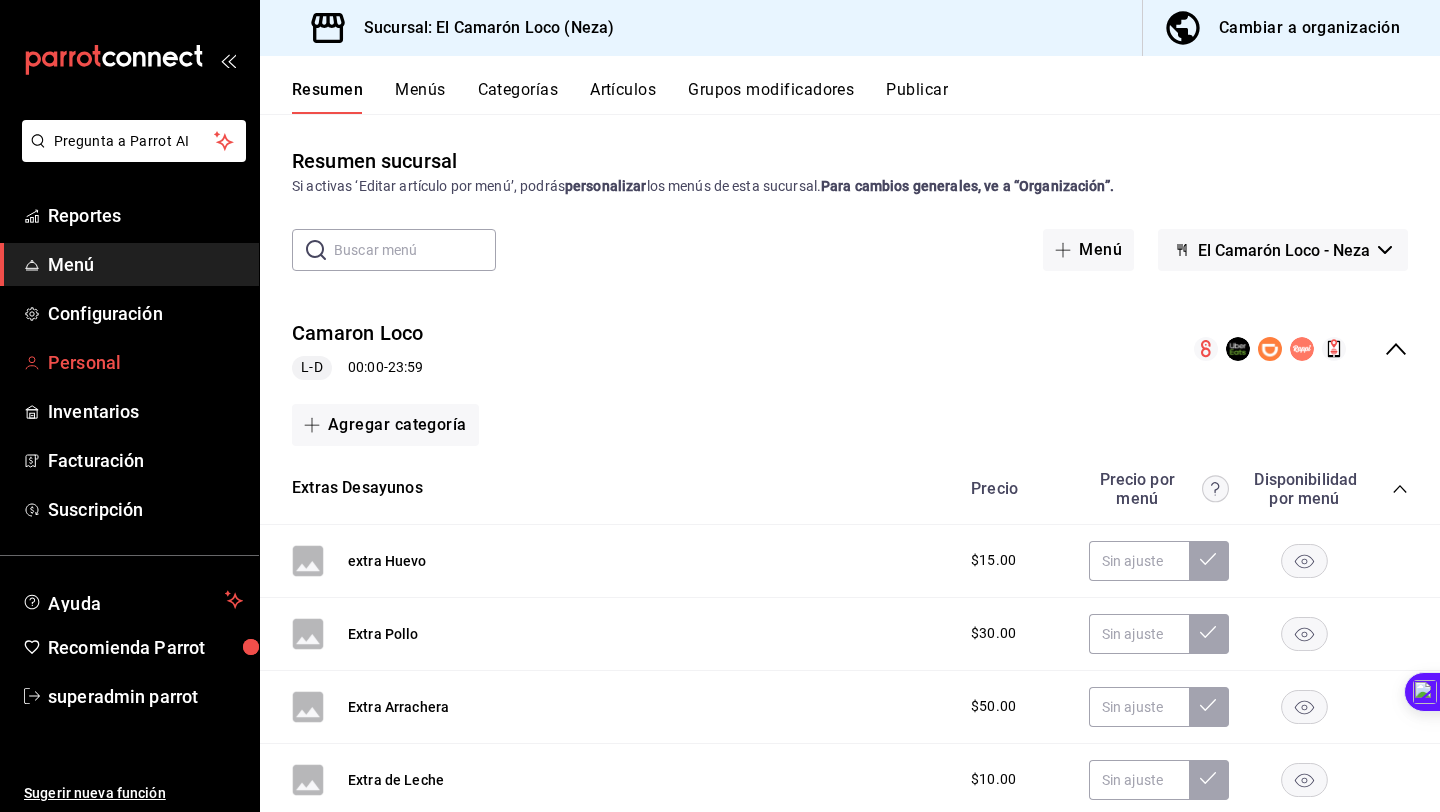 click on "Personal" at bounding box center (145, 362) 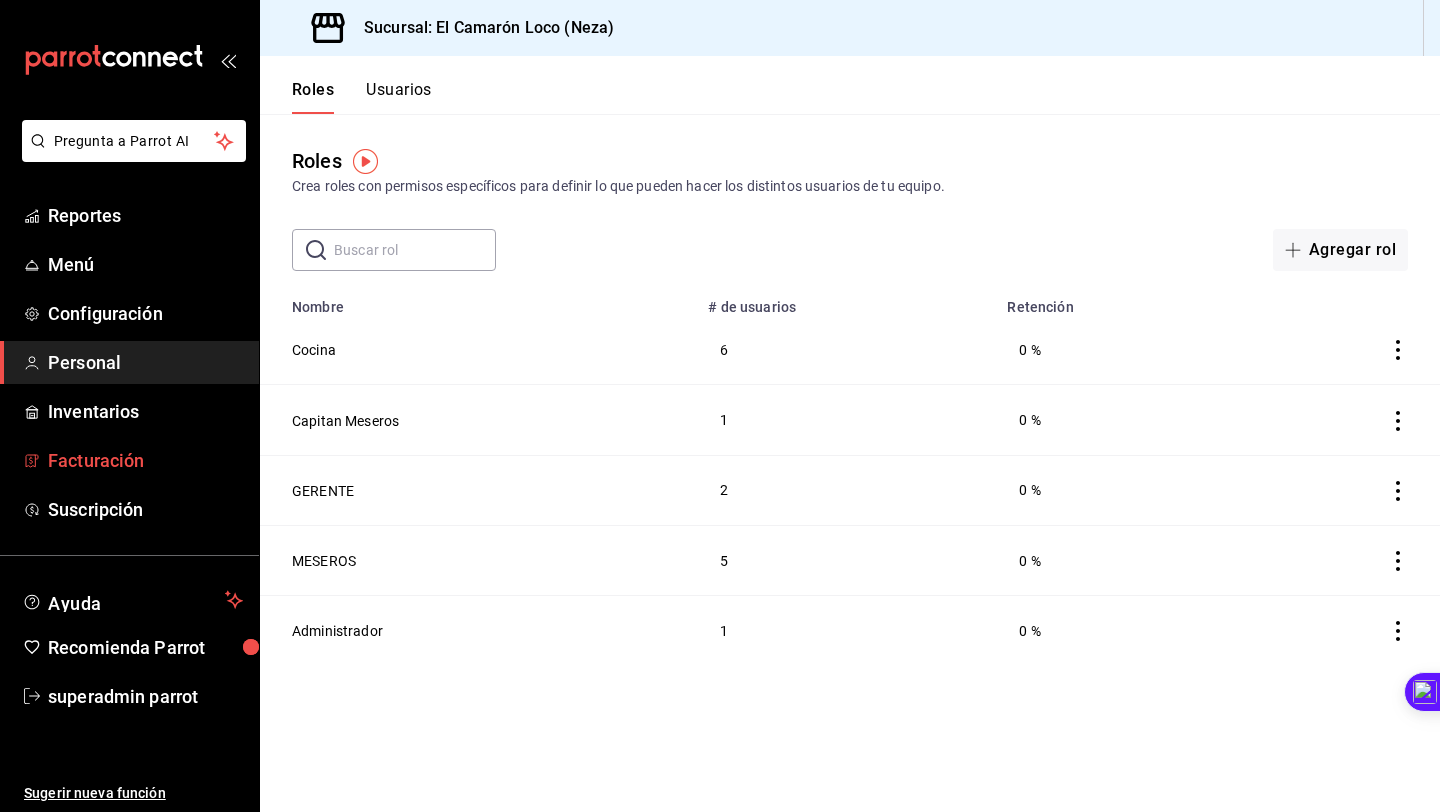 click on "Facturación" at bounding box center (145, 460) 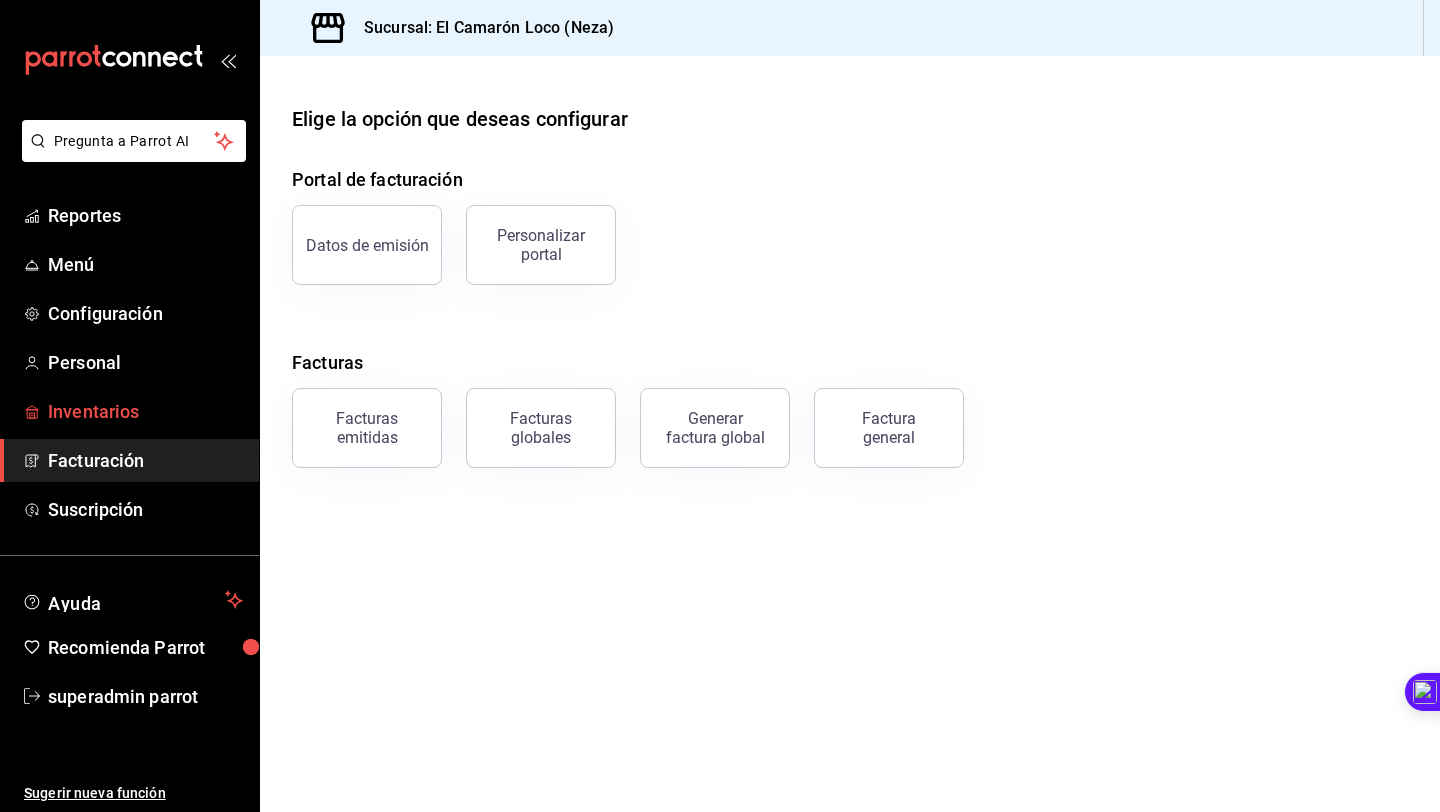 click on "Inventarios" at bounding box center [145, 411] 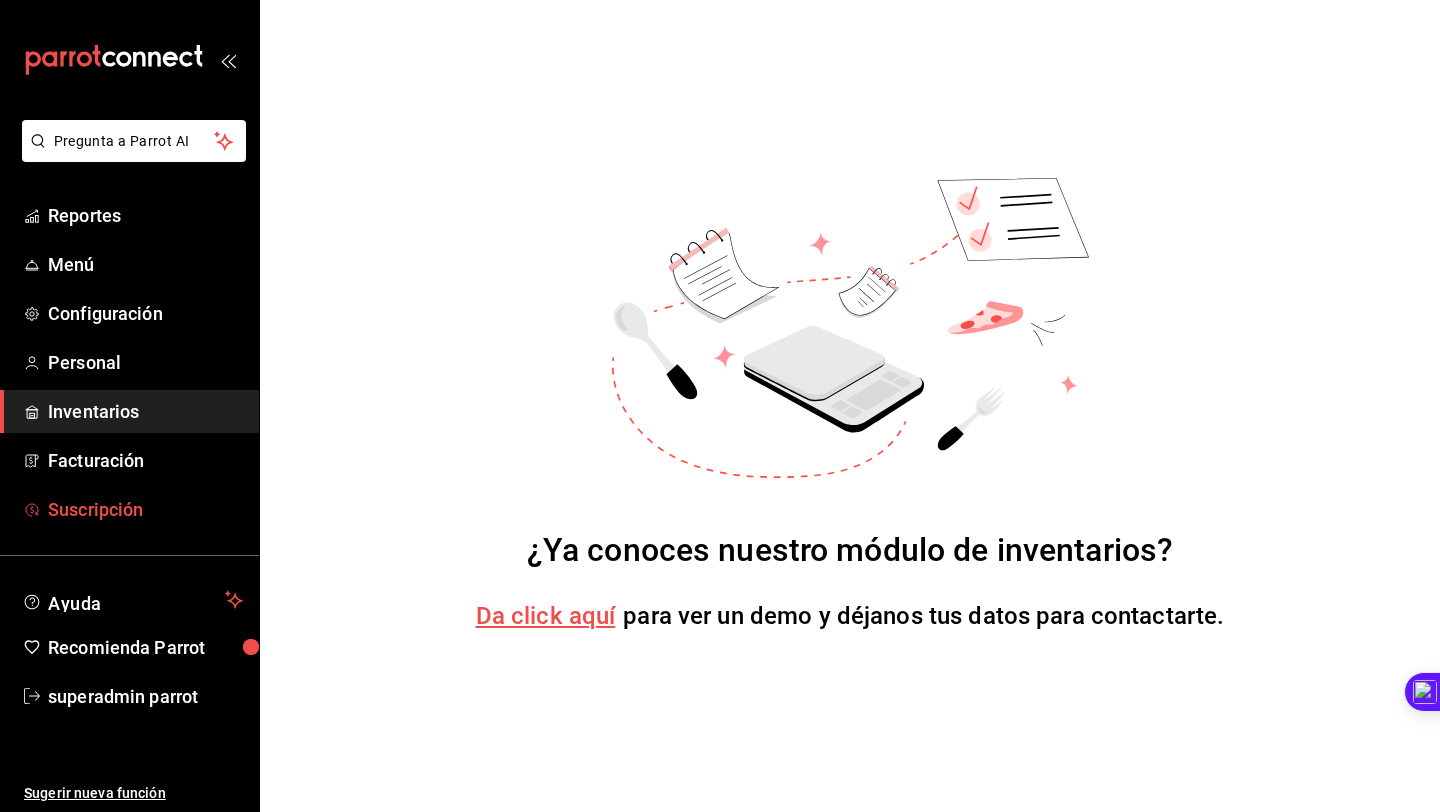 click on "Suscripción" at bounding box center (145, 509) 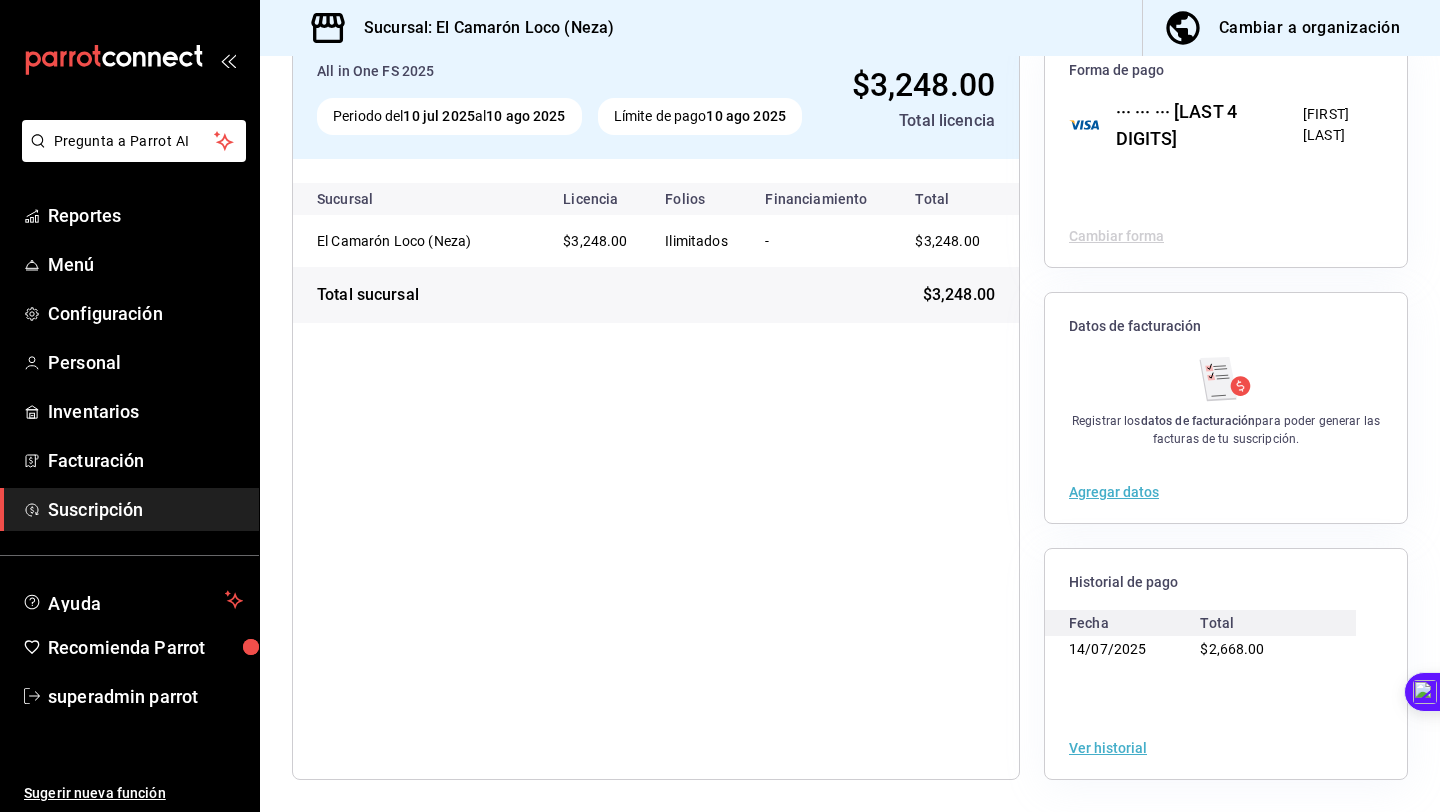 scroll, scrollTop: 0, scrollLeft: 0, axis: both 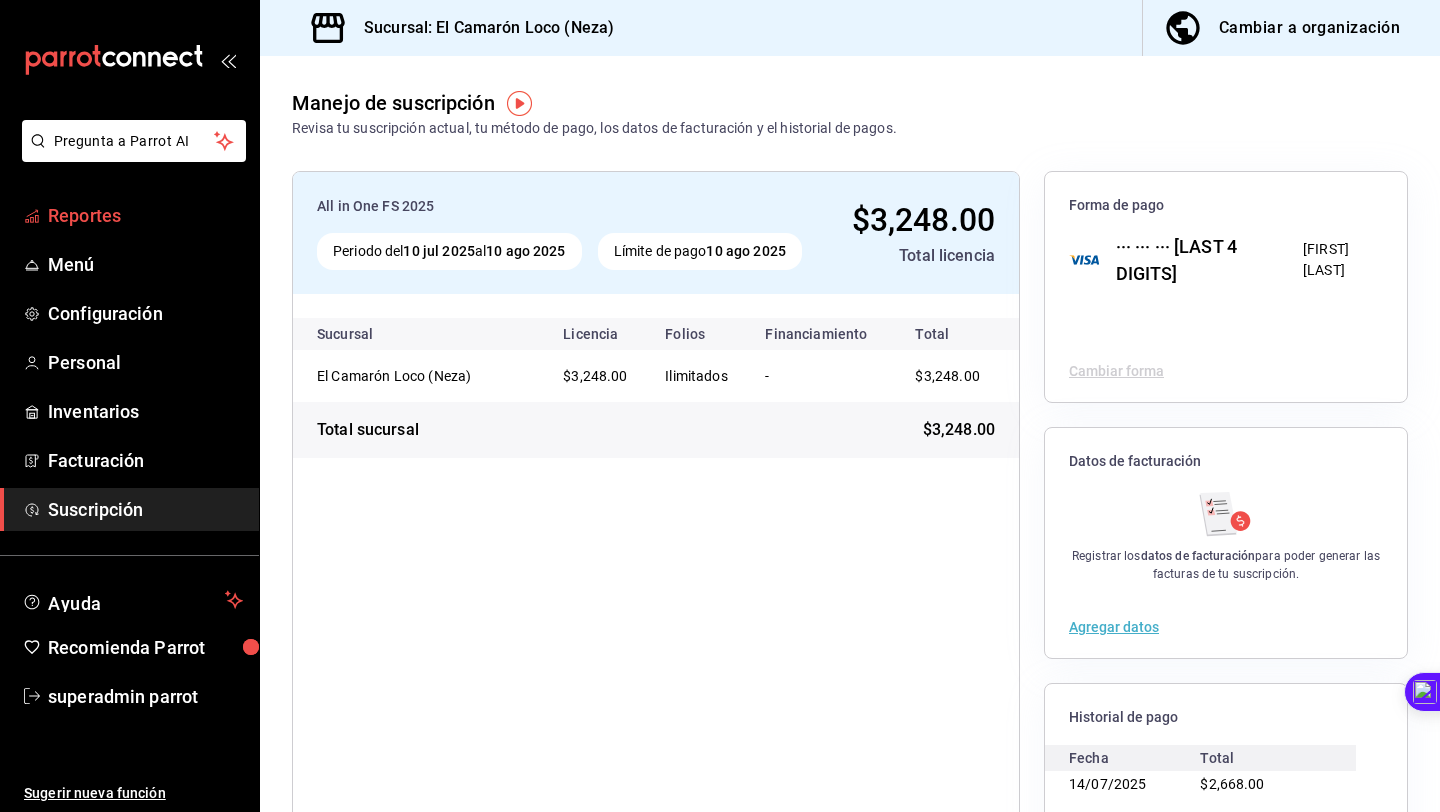click on "Reportes" at bounding box center (145, 215) 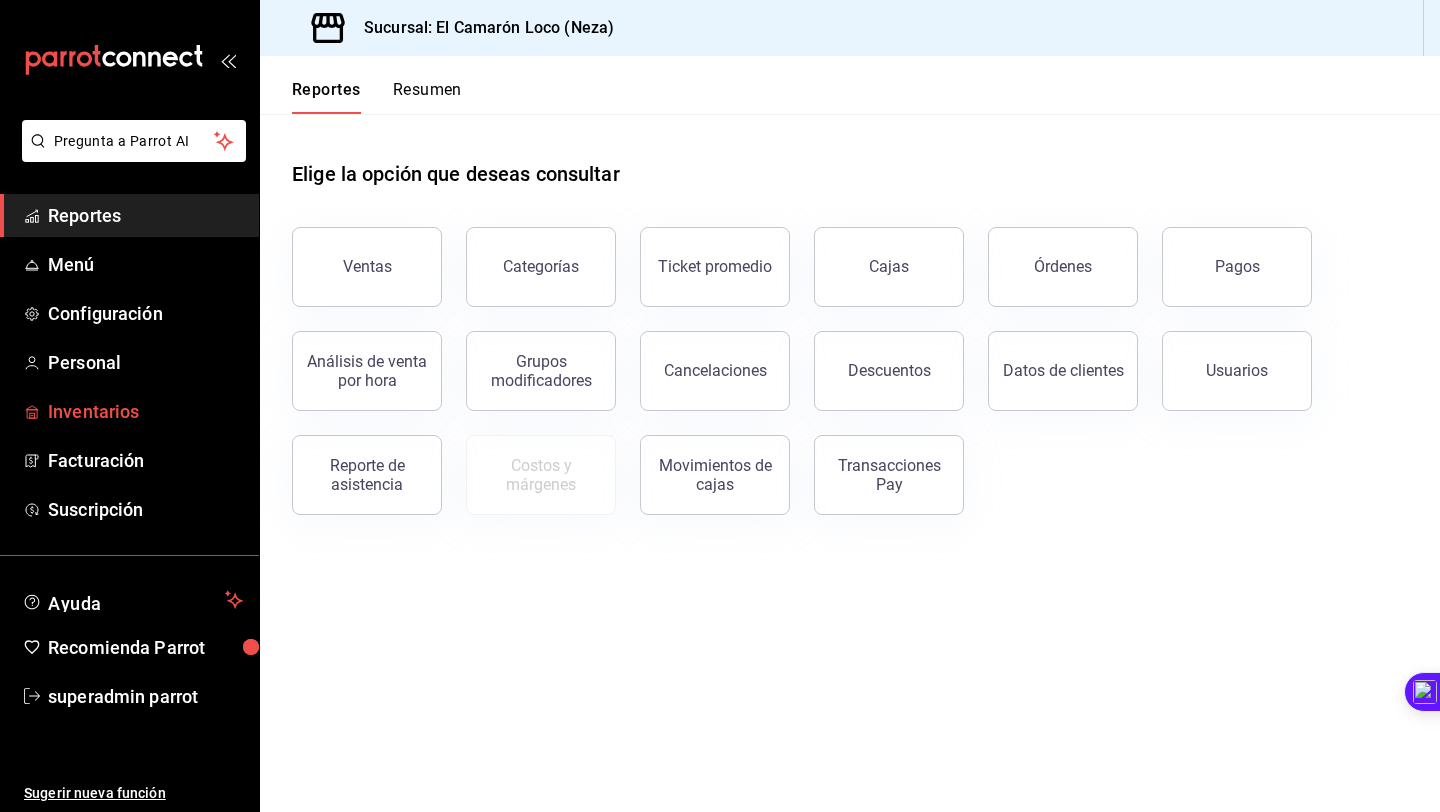 click on "Inventarios" at bounding box center (145, 411) 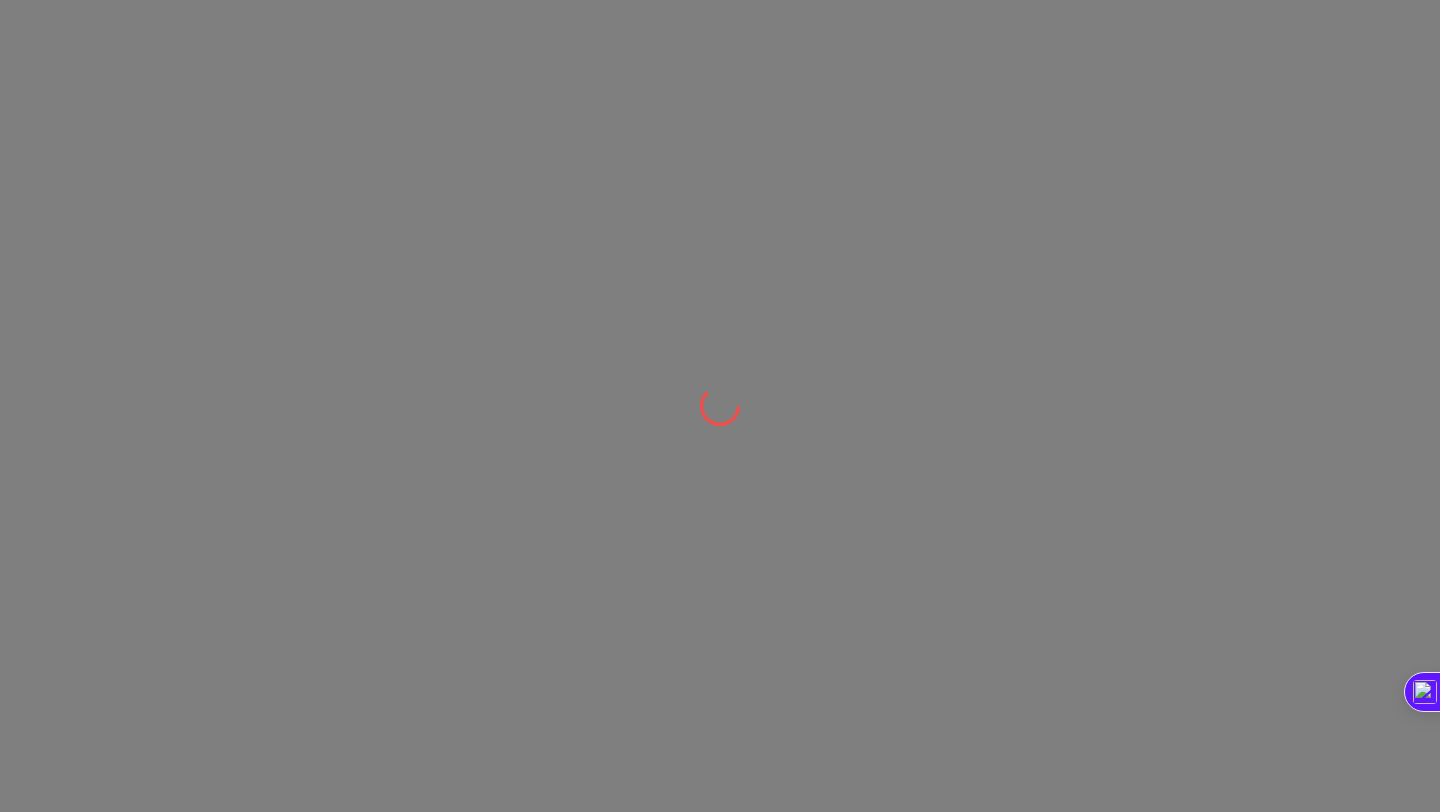 scroll, scrollTop: 0, scrollLeft: 0, axis: both 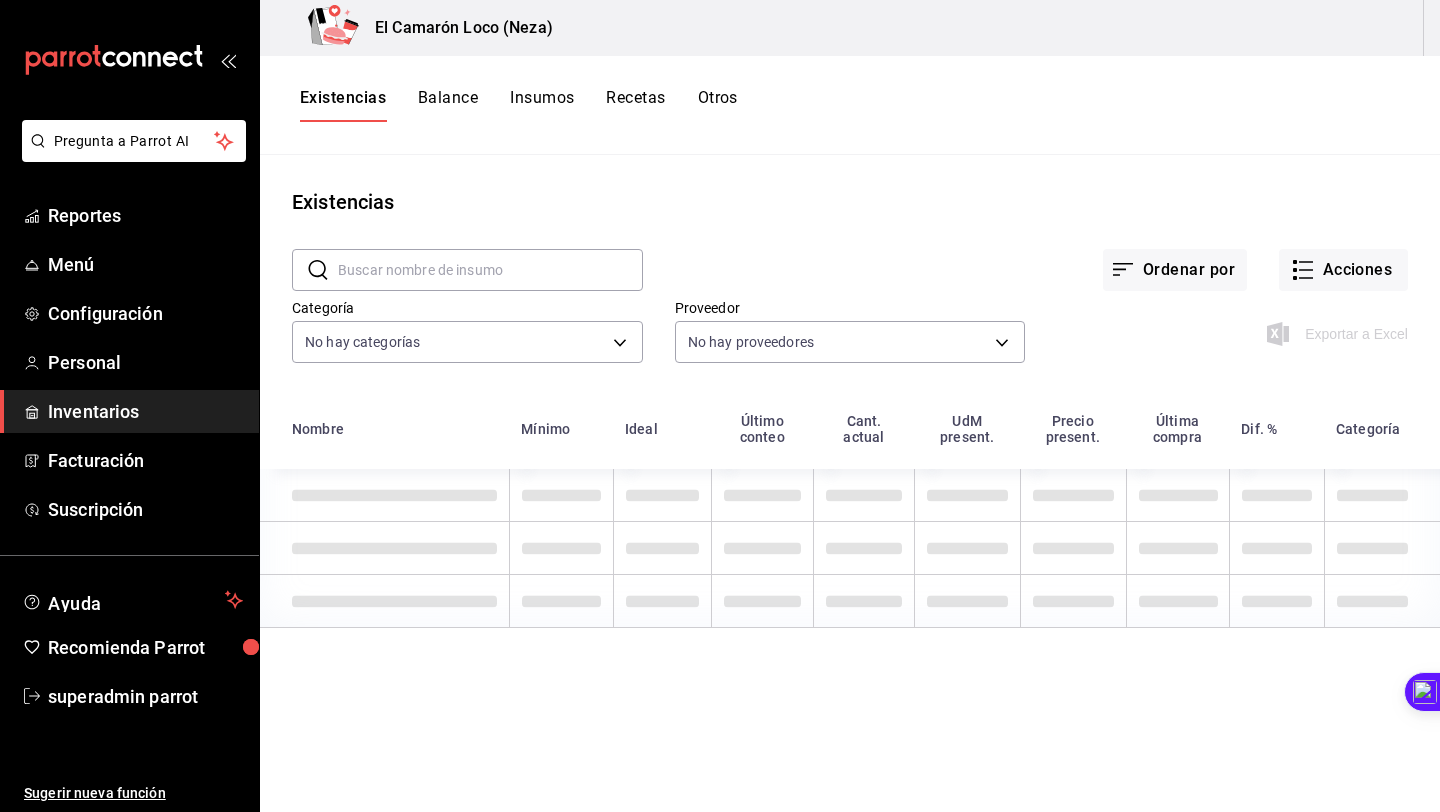 click on "Balance" at bounding box center [448, 105] 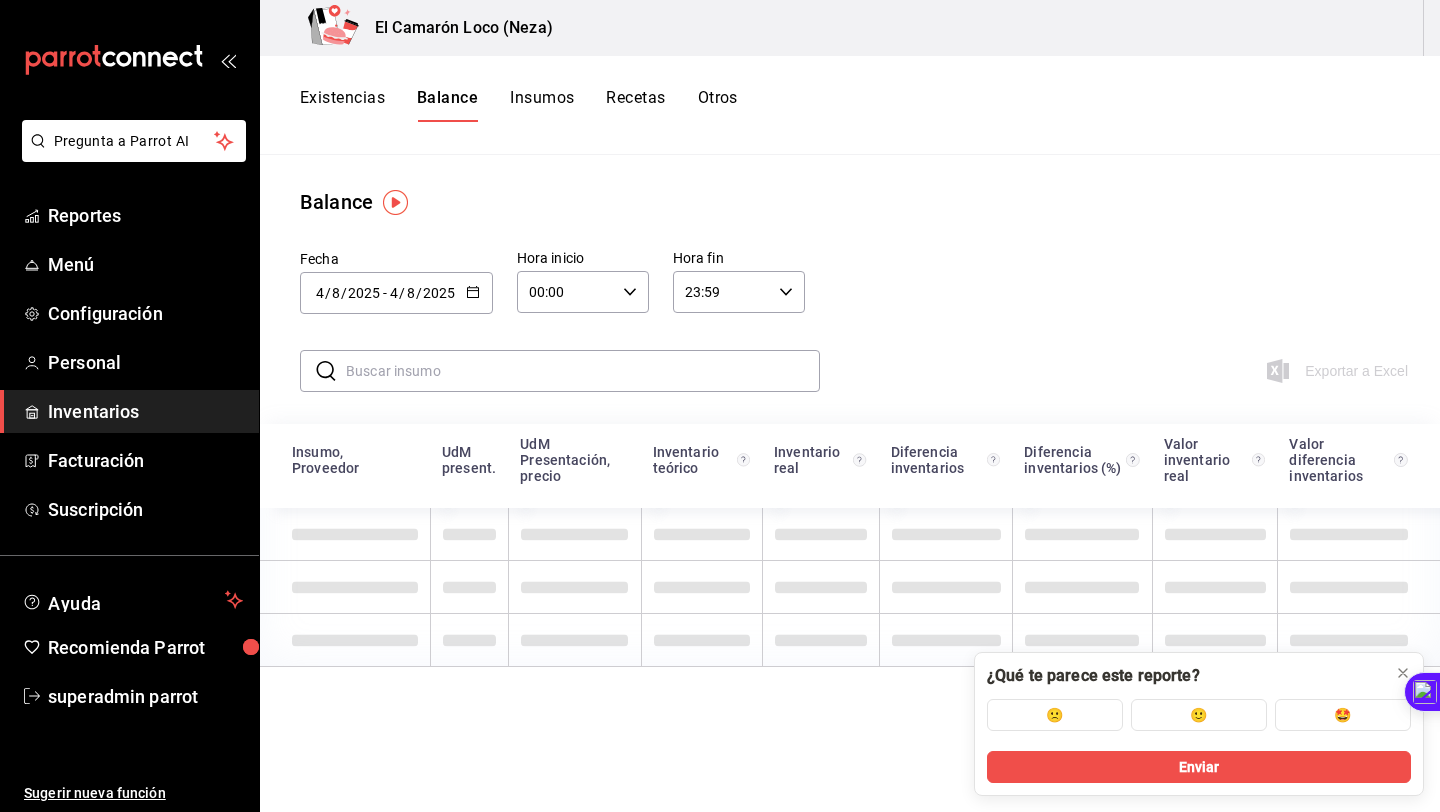 click on "Existencias" at bounding box center [342, 105] 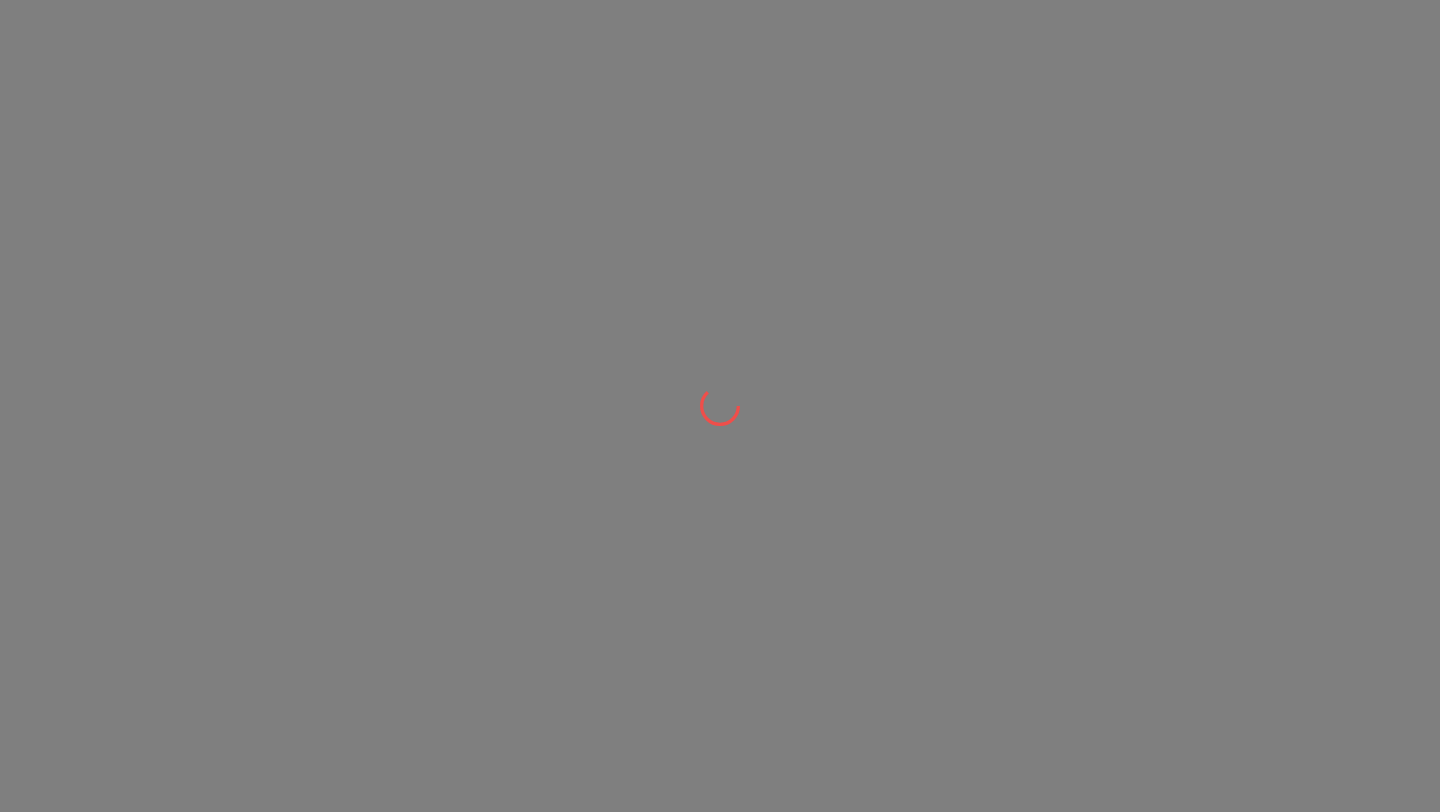 scroll, scrollTop: 0, scrollLeft: 0, axis: both 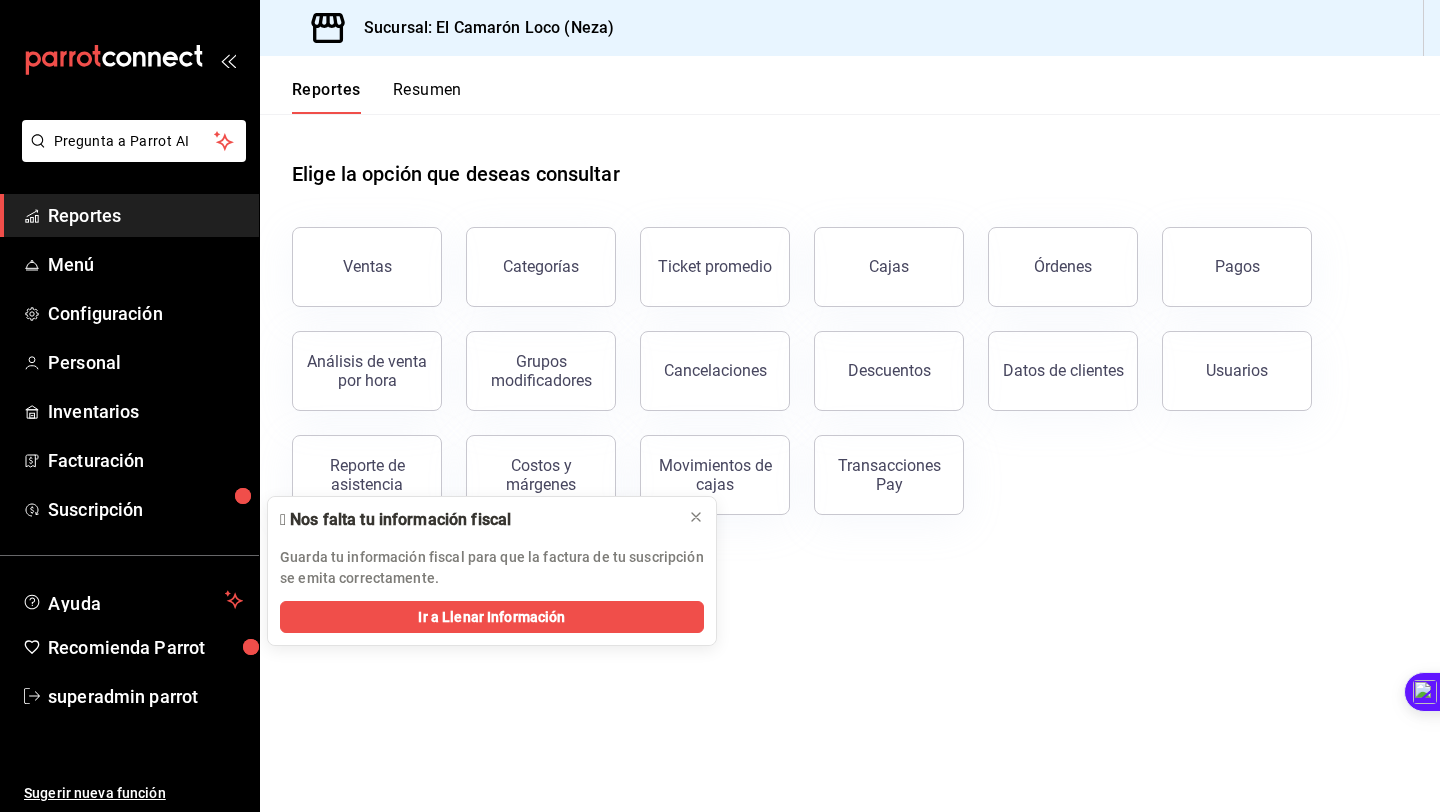click 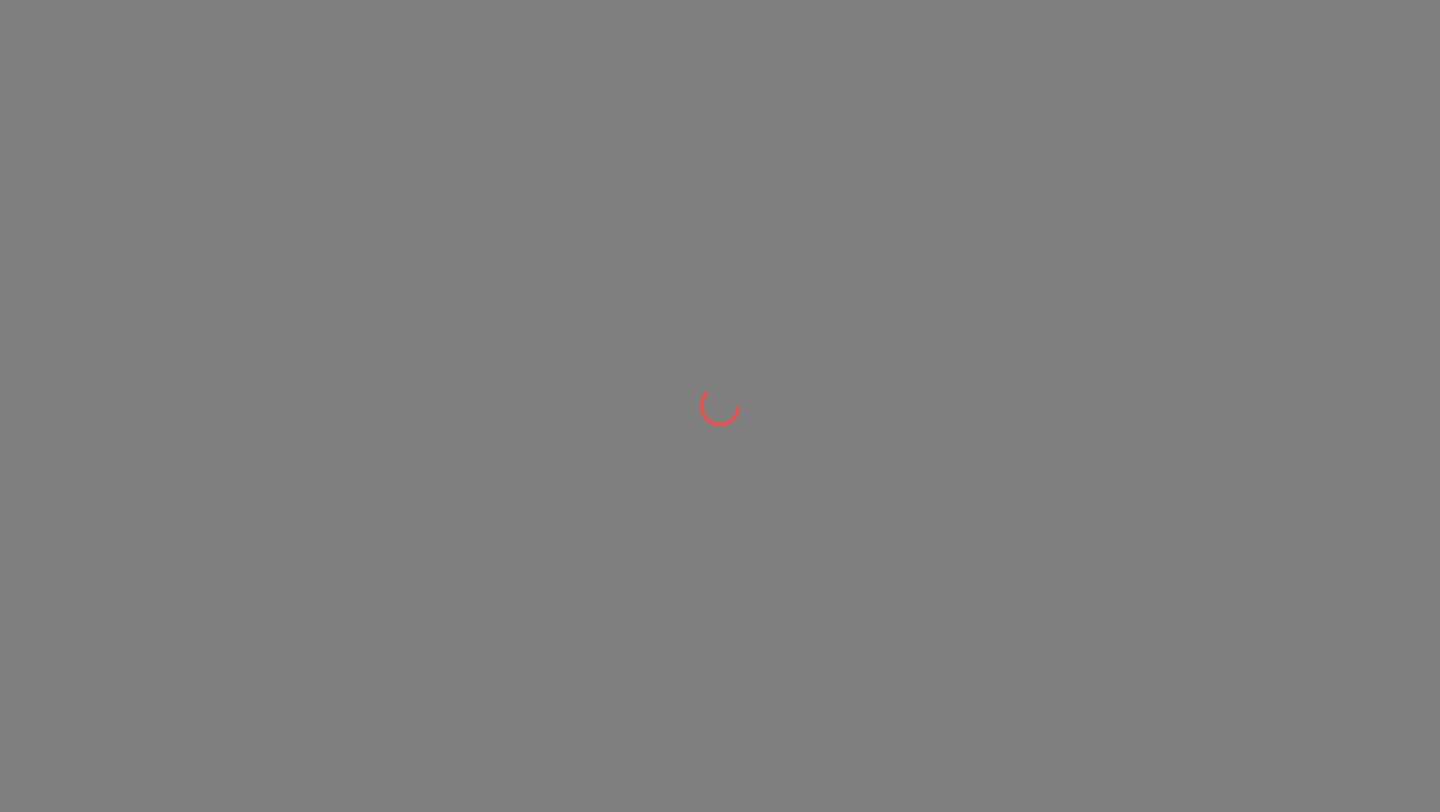 scroll, scrollTop: 0, scrollLeft: 0, axis: both 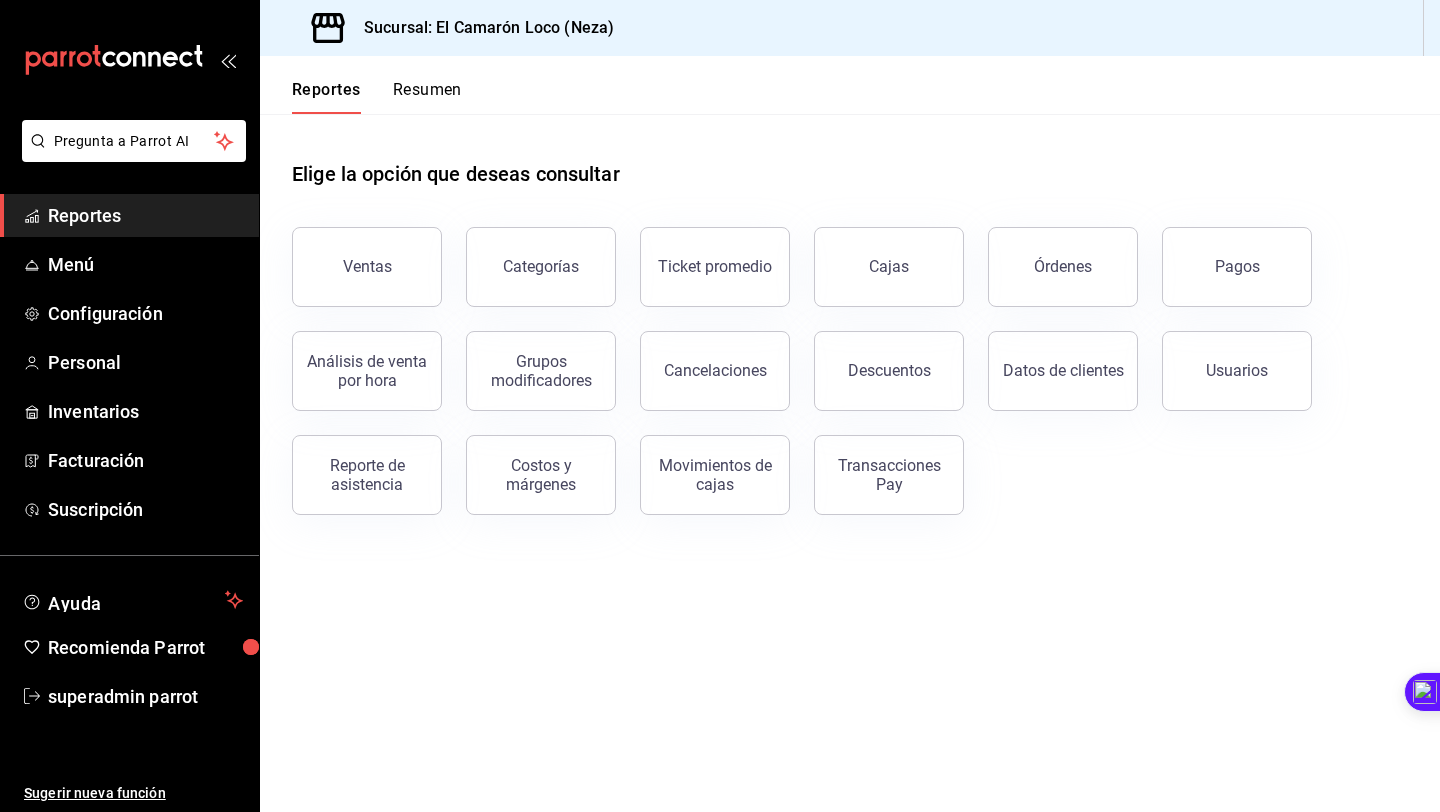 click at bounding box center [129, 60] 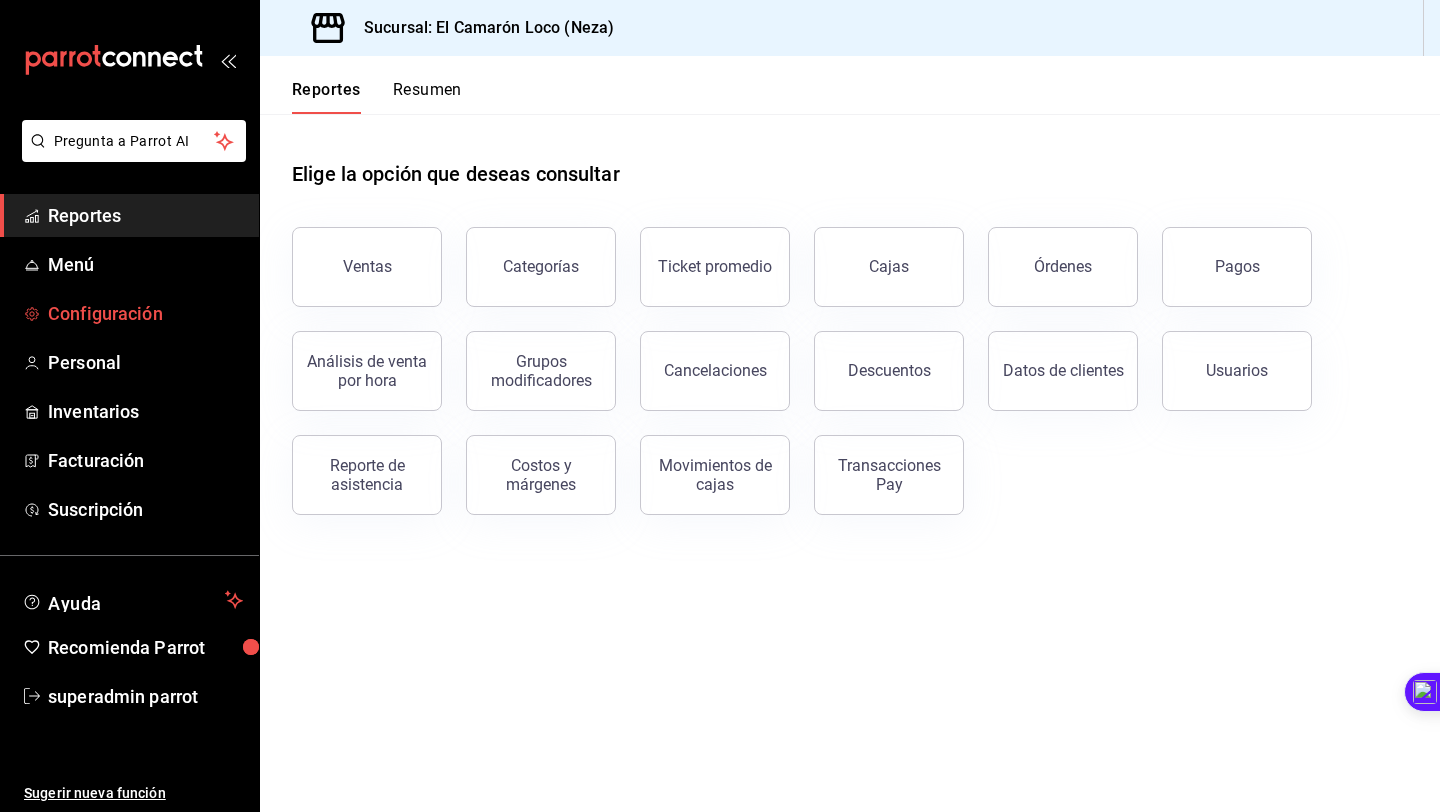 click on "Configuración" at bounding box center [145, 313] 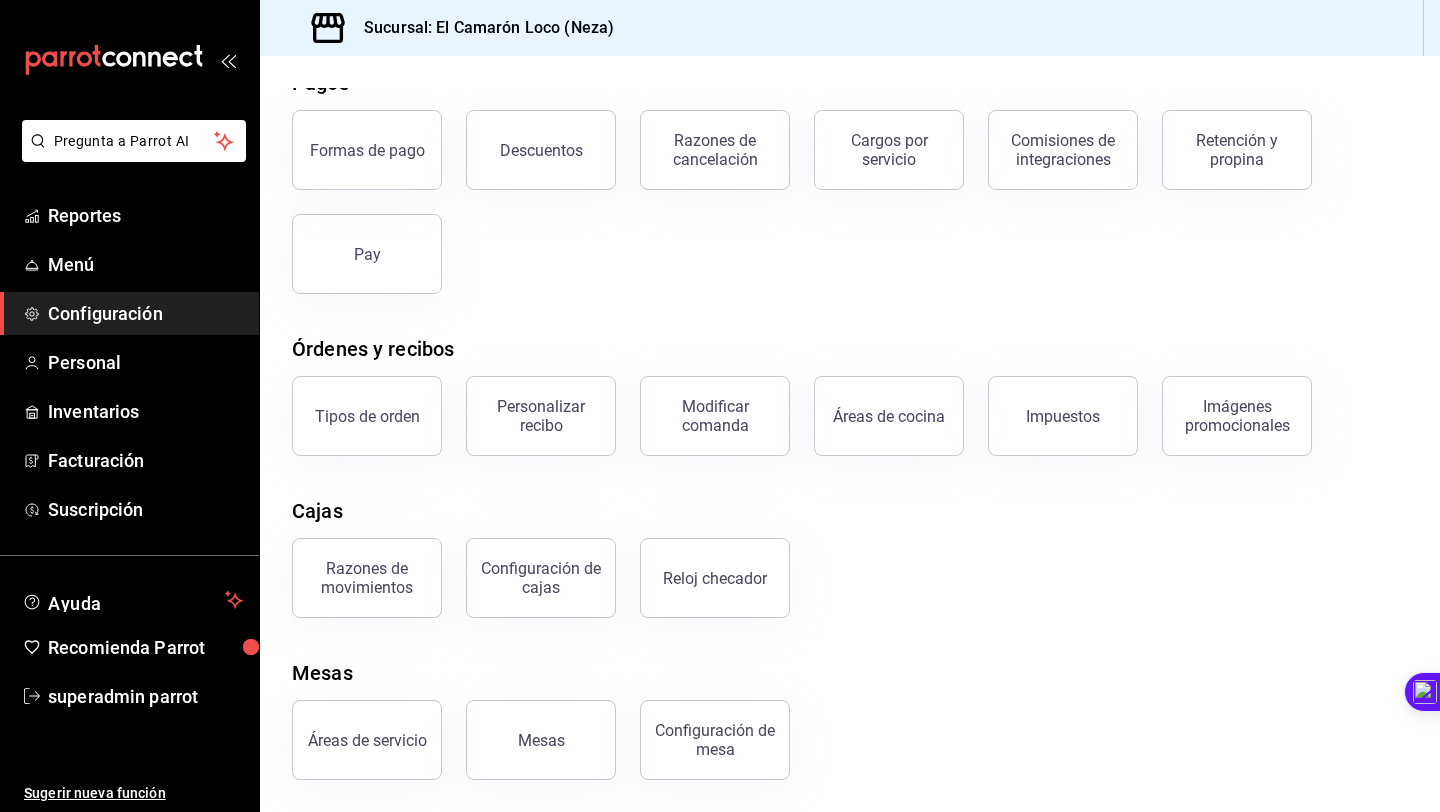 scroll, scrollTop: 0, scrollLeft: 0, axis: both 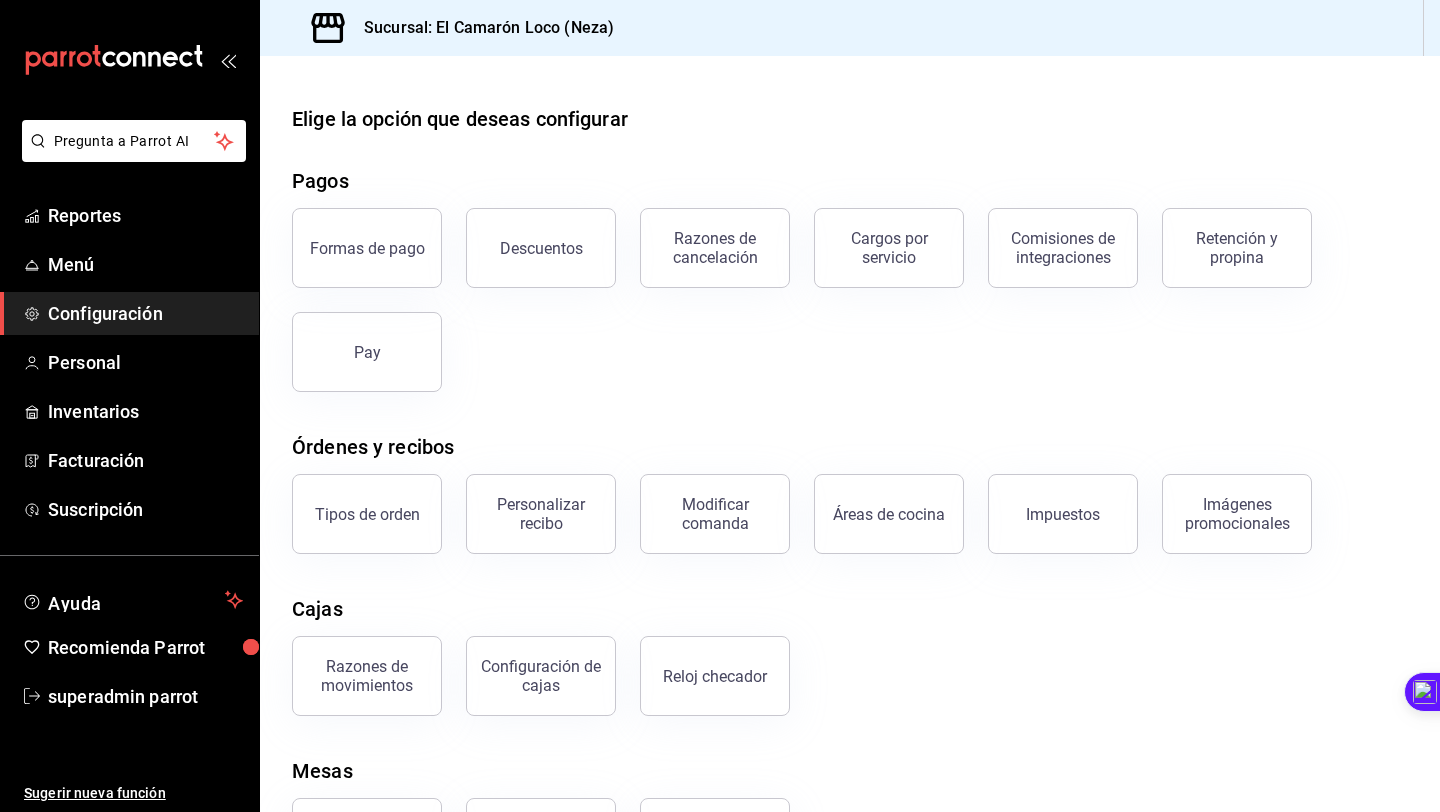 click 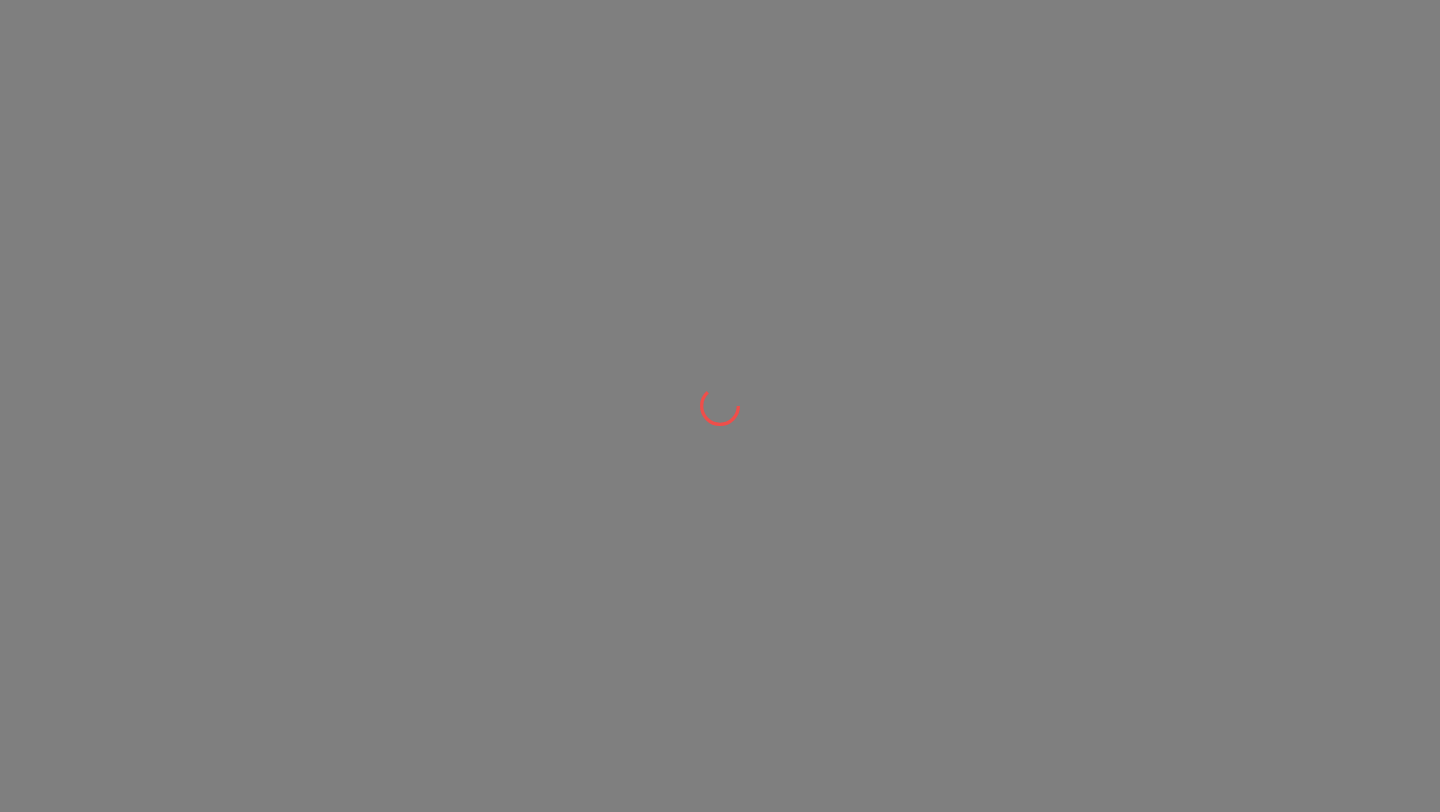 scroll, scrollTop: 0, scrollLeft: 0, axis: both 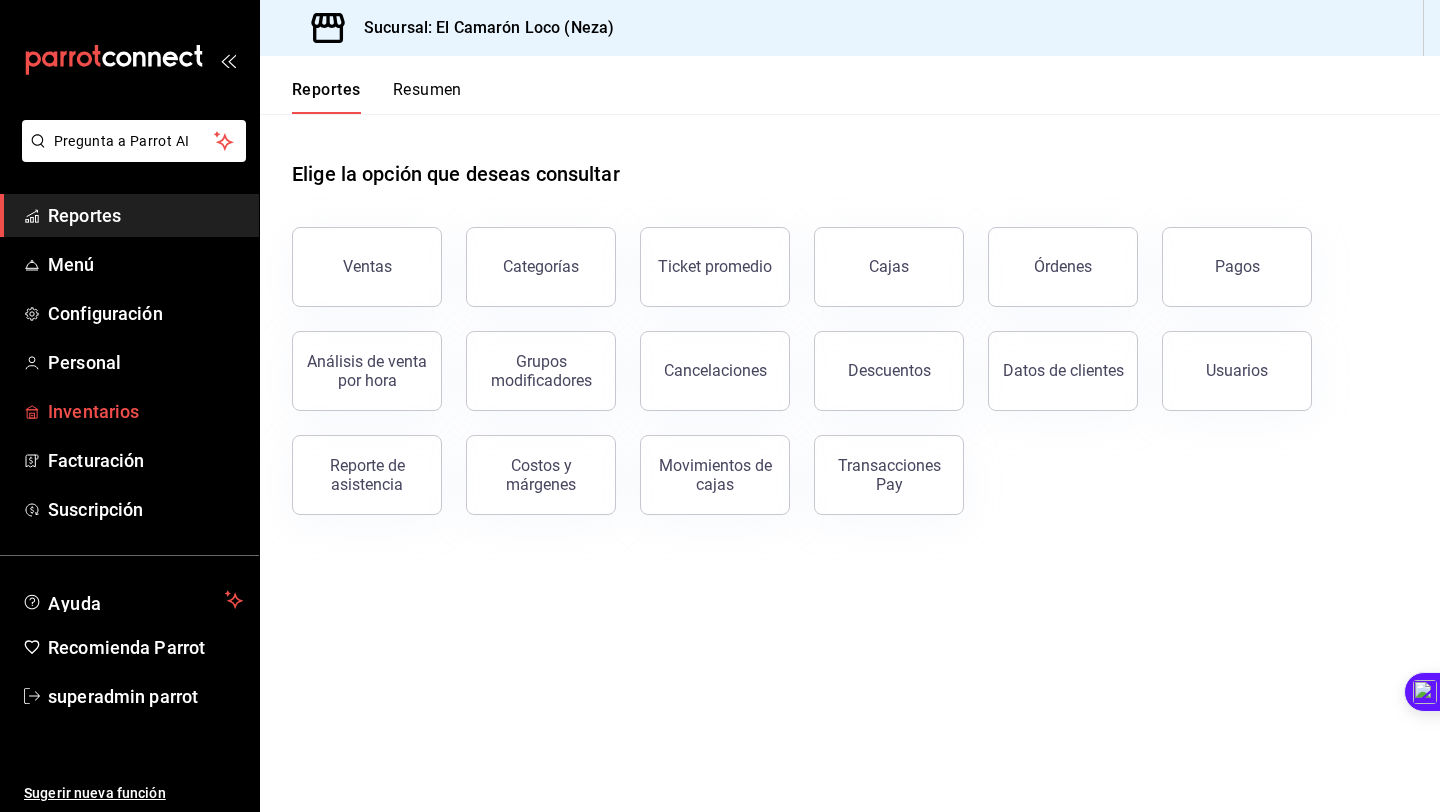 click on "Inventarios" at bounding box center (129, 411) 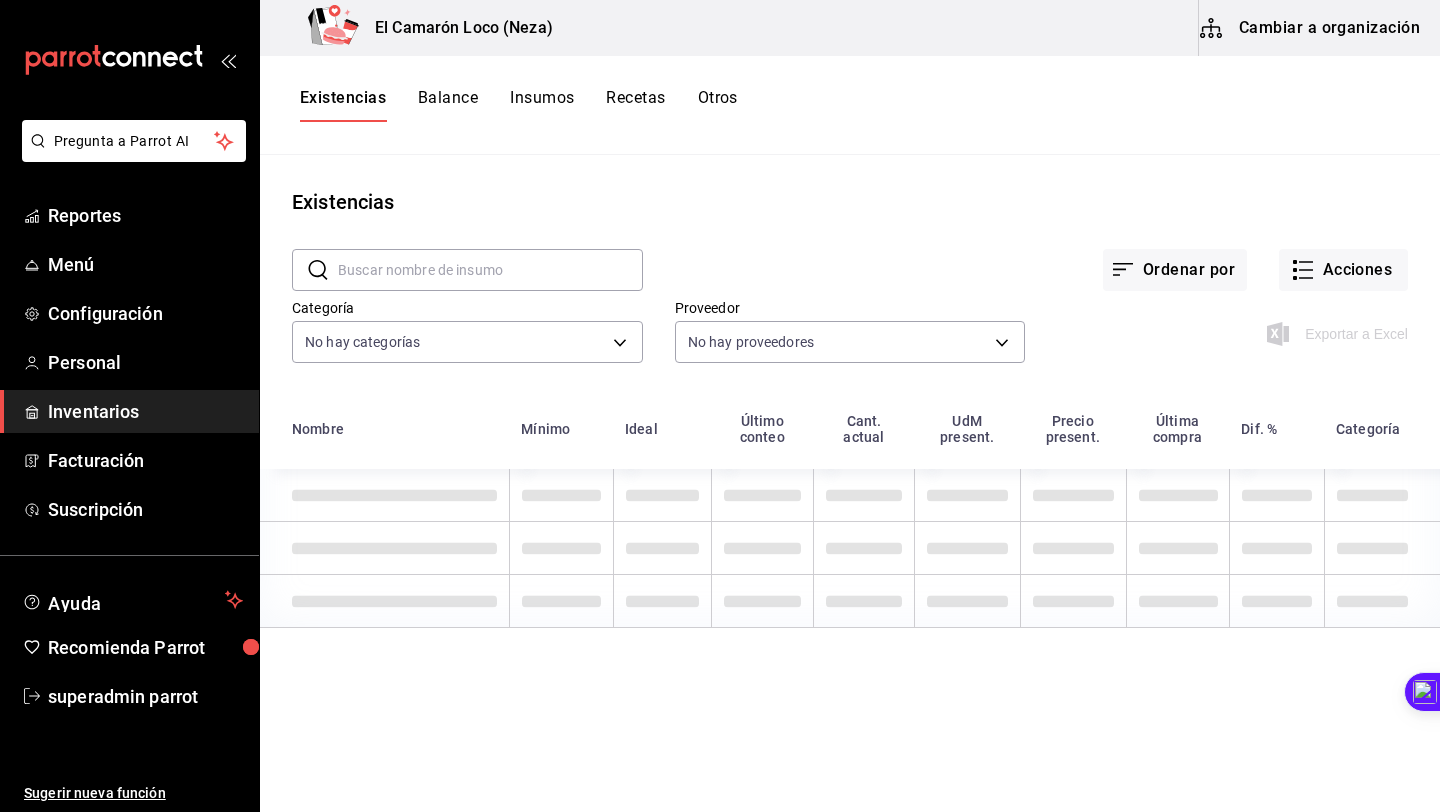 click on "Cambiar a organización" at bounding box center (1311, 28) 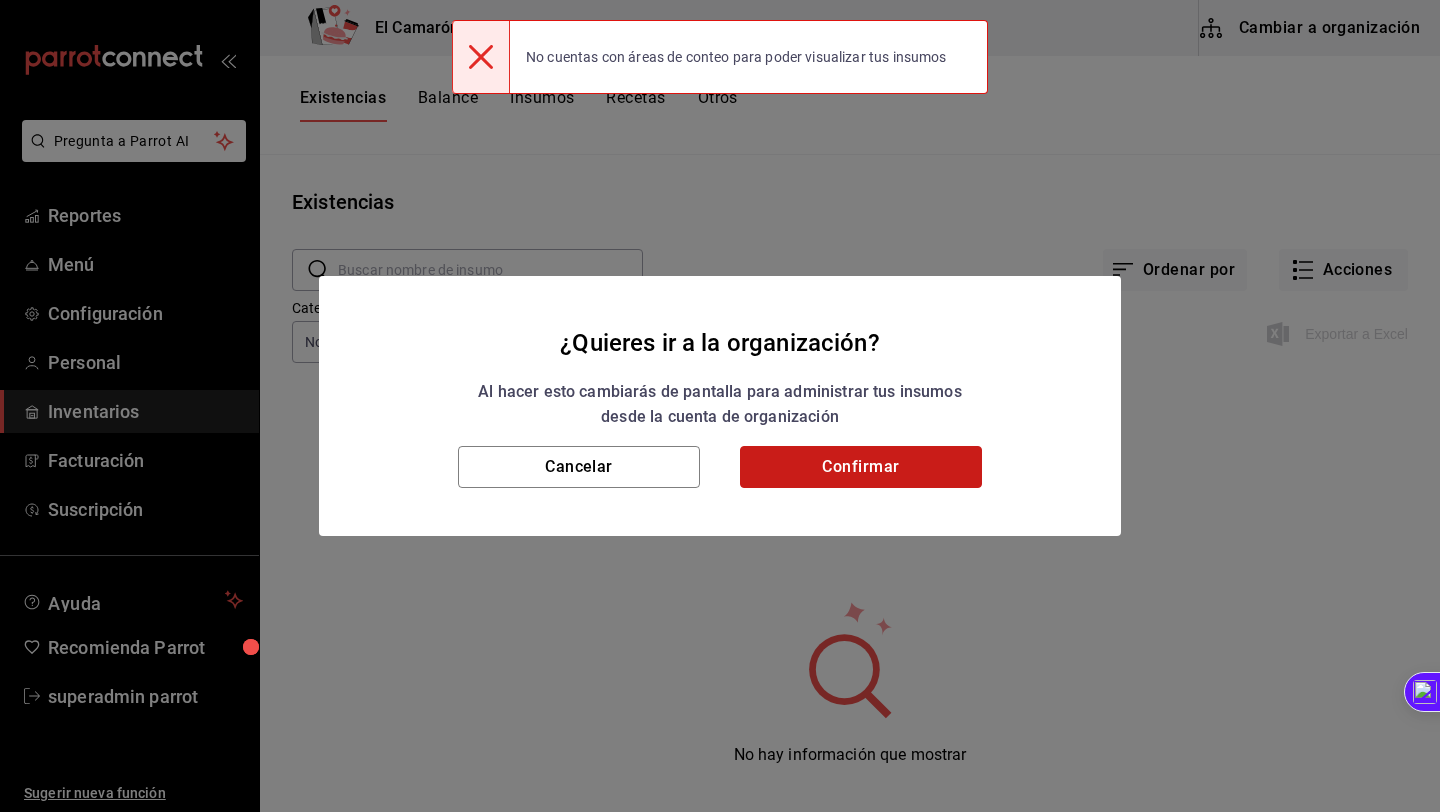 click on "Confirmar" at bounding box center [861, 467] 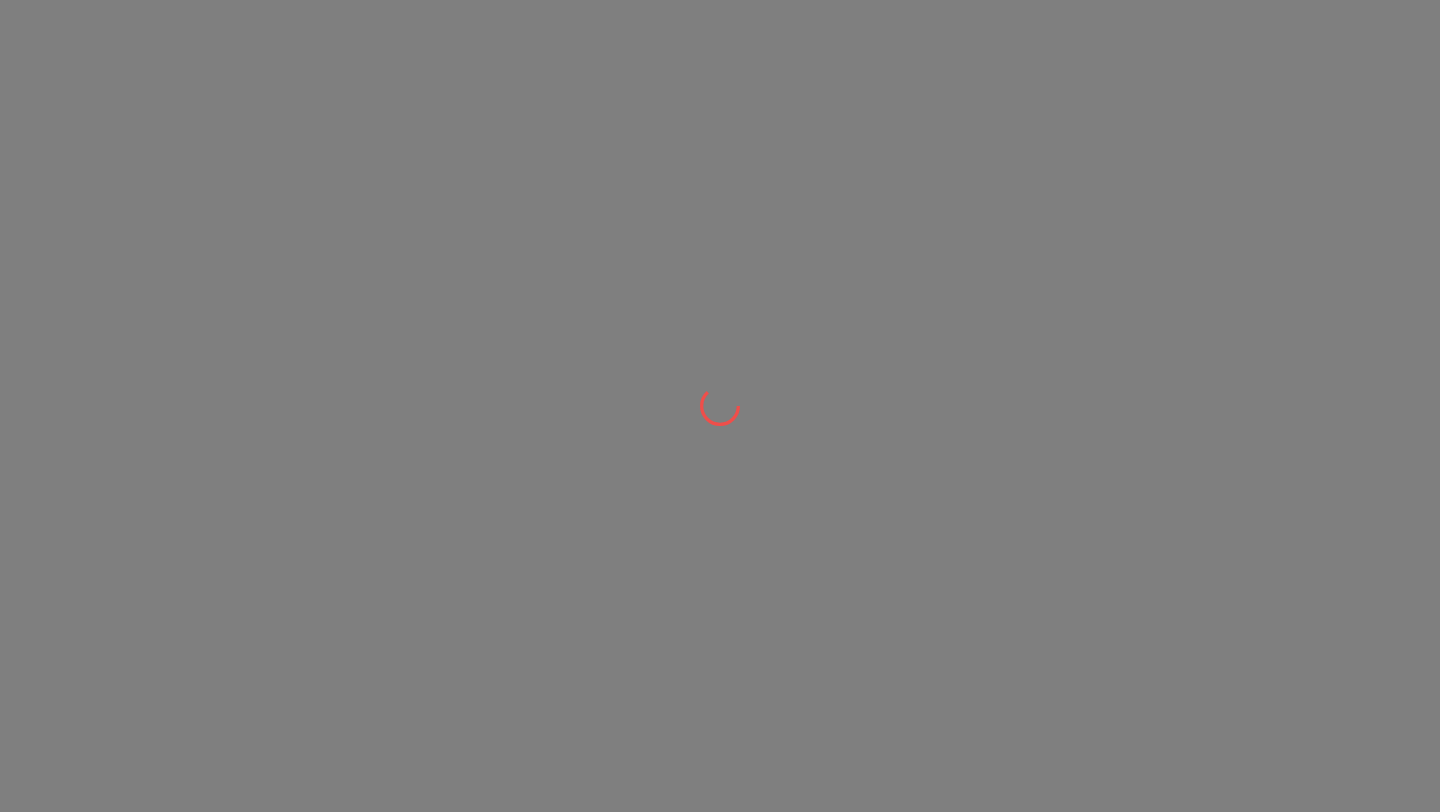 scroll, scrollTop: 0, scrollLeft: 0, axis: both 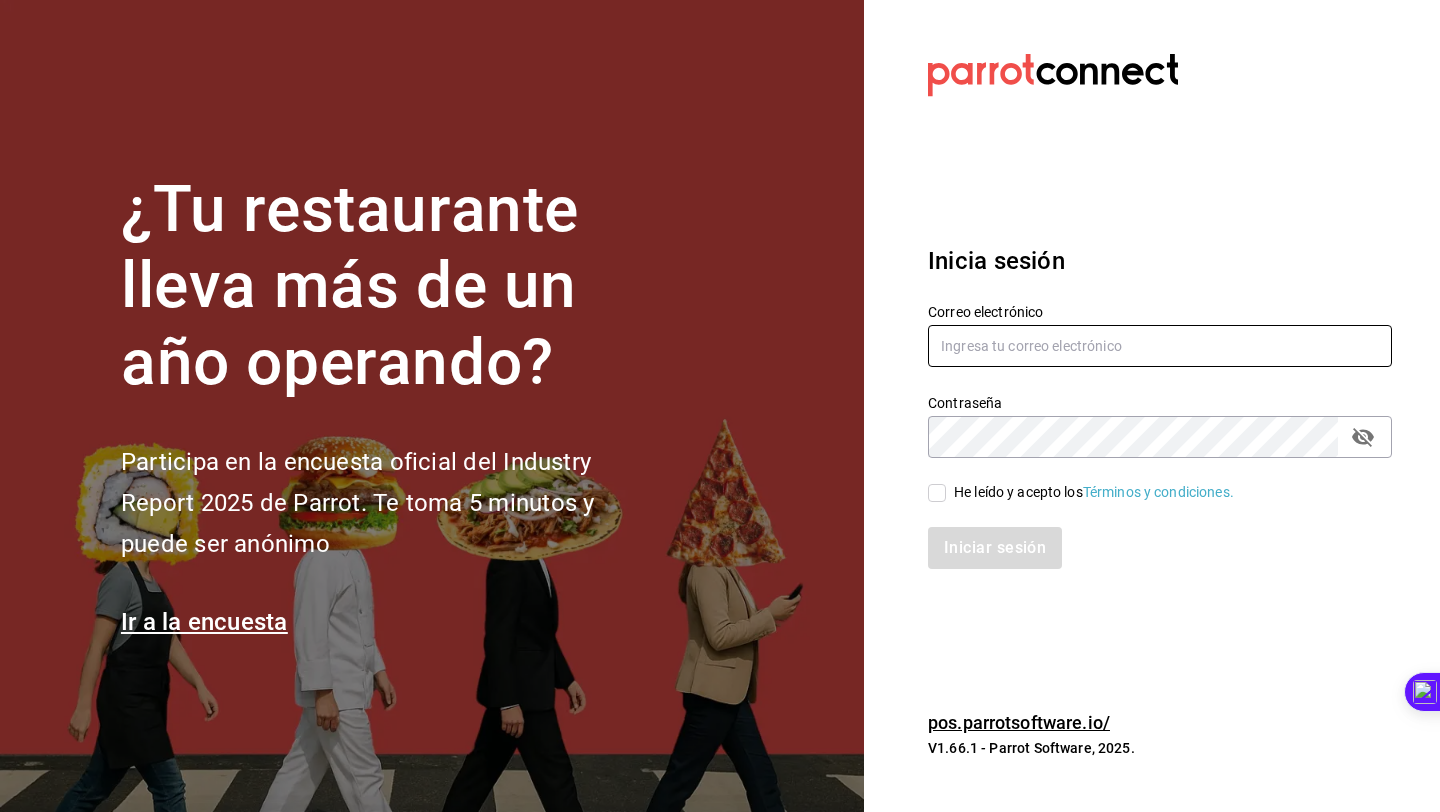 type on "[USERNAME]@example.com" 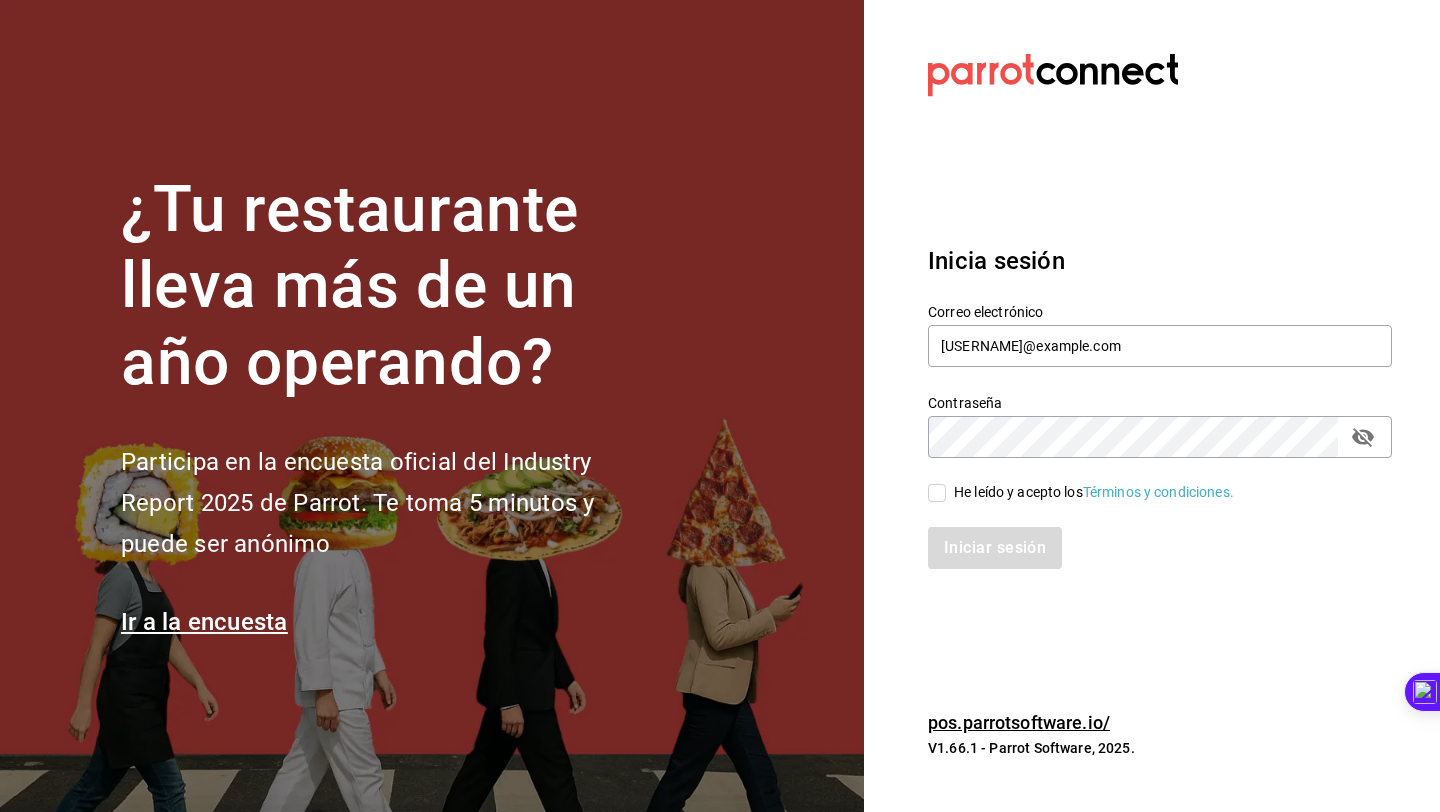 click on "He leído y acepto los  Términos y condiciones." at bounding box center [1081, 492] 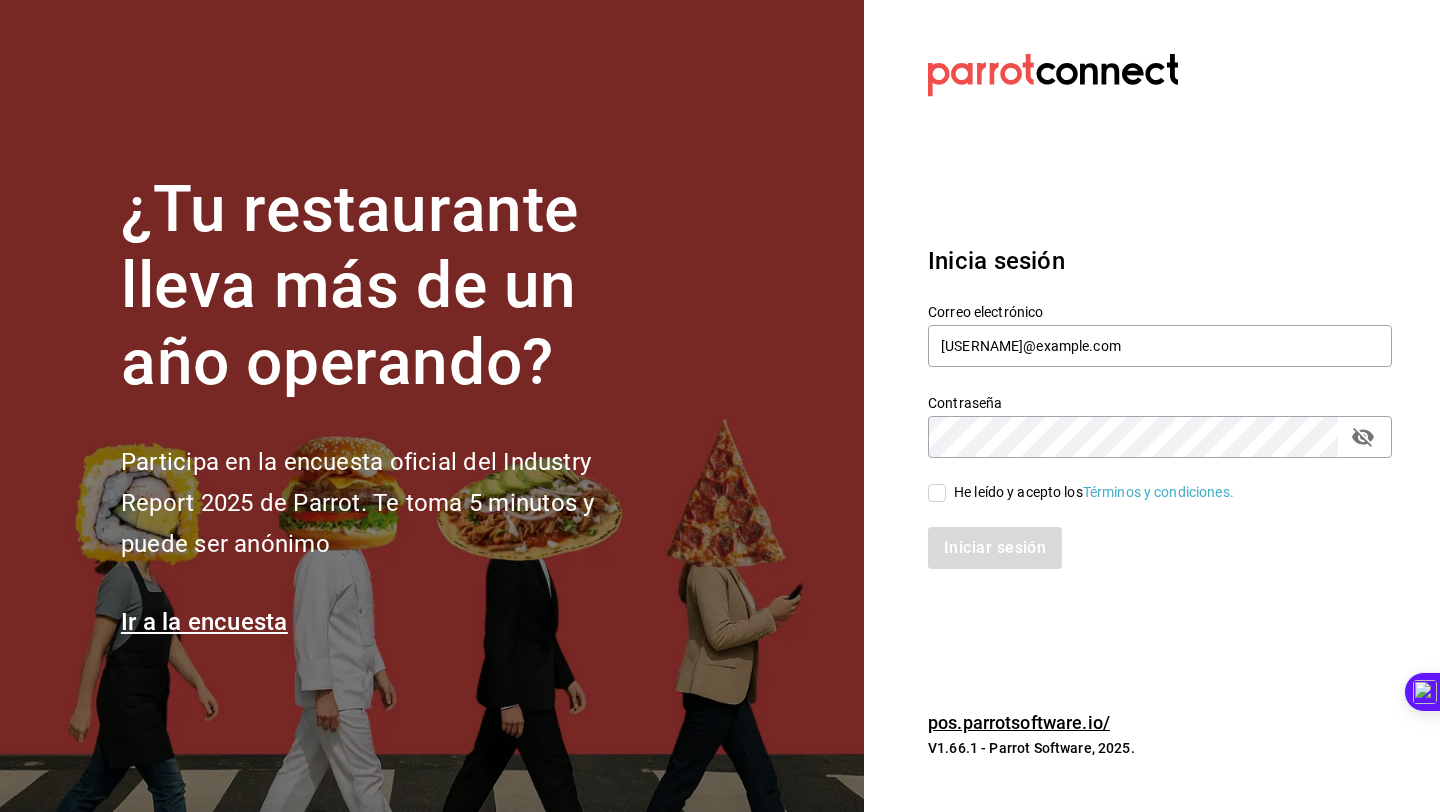 checkbox on "true" 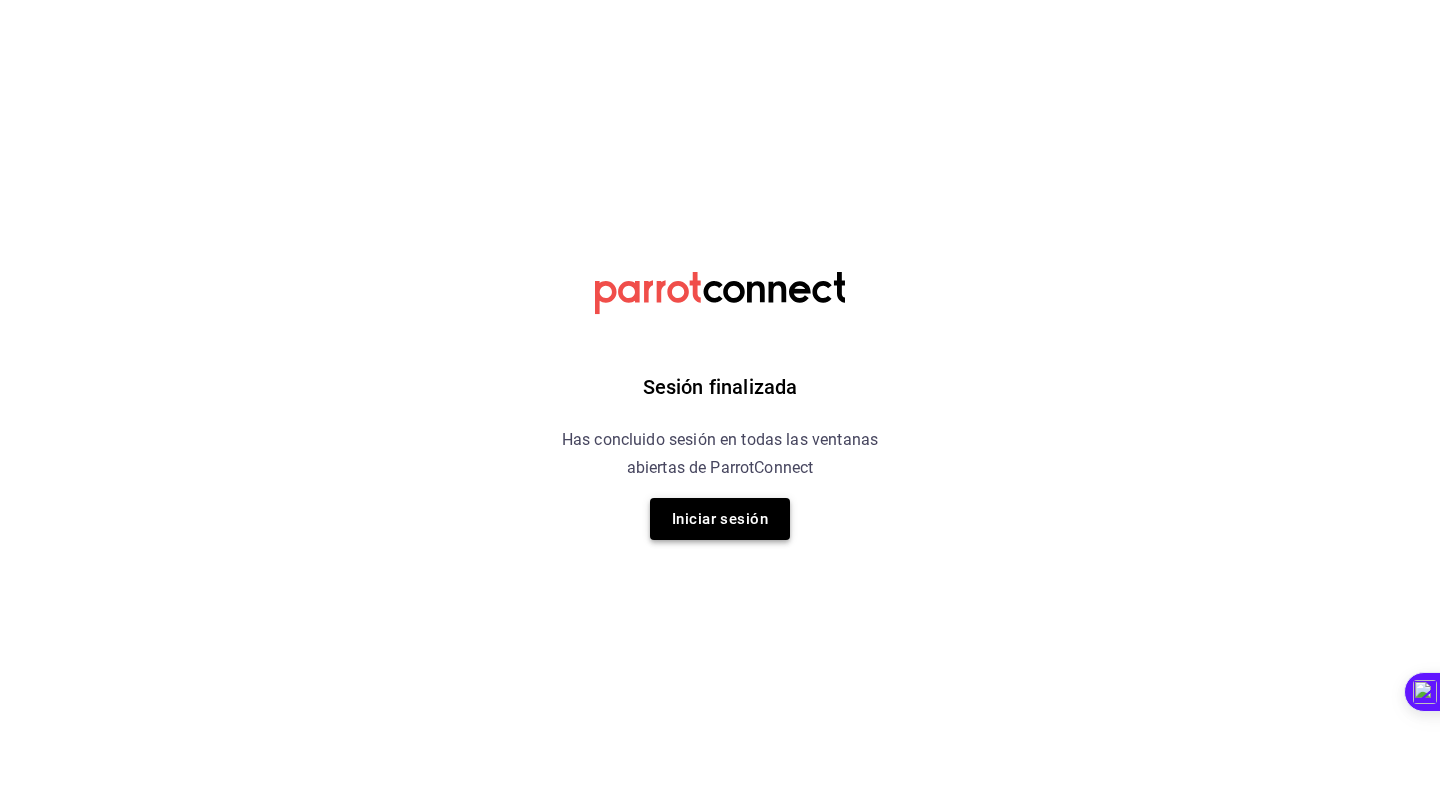 click on "Iniciar sesión" at bounding box center [720, 519] 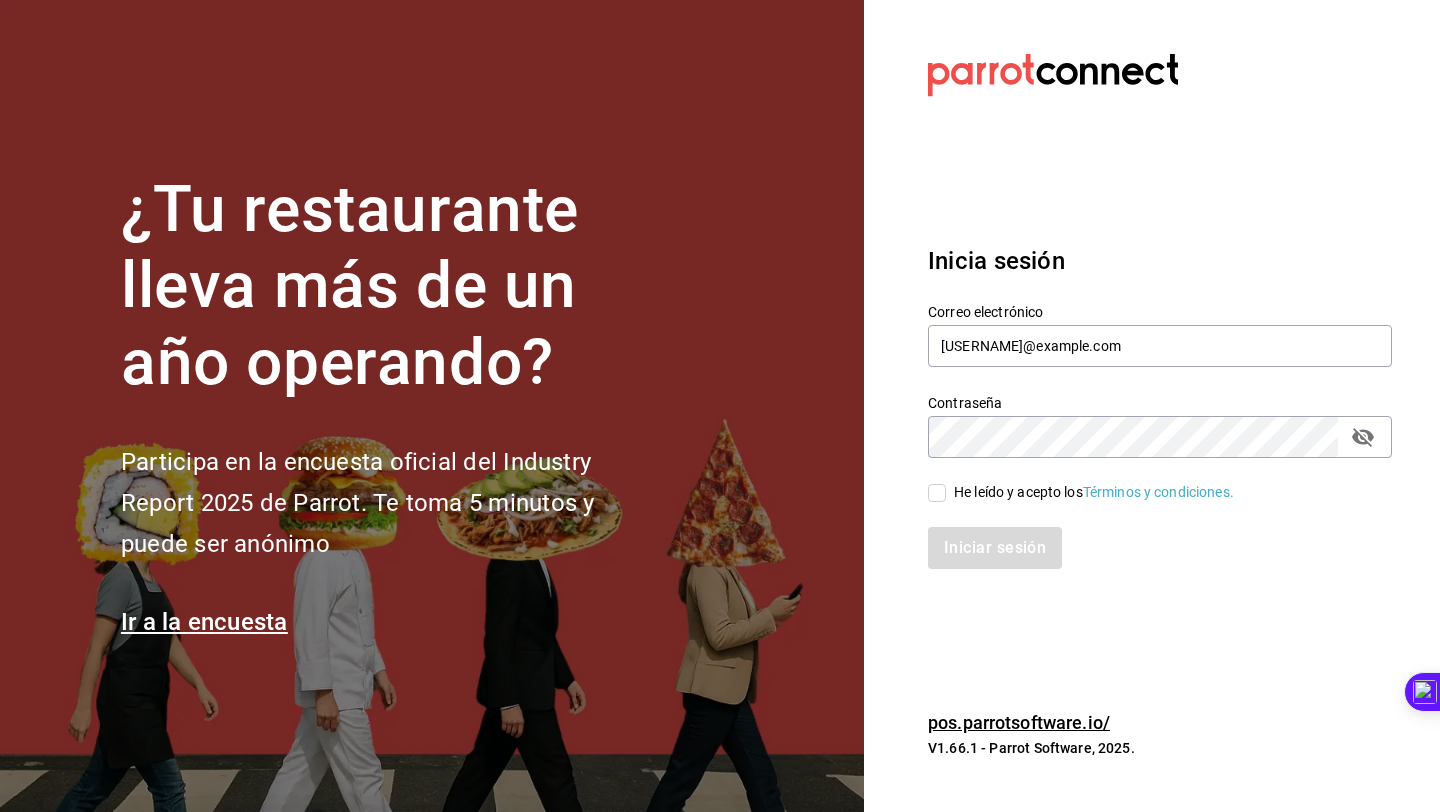 click on "He leído y acepto los  Términos y condiciones." at bounding box center [1148, 481] 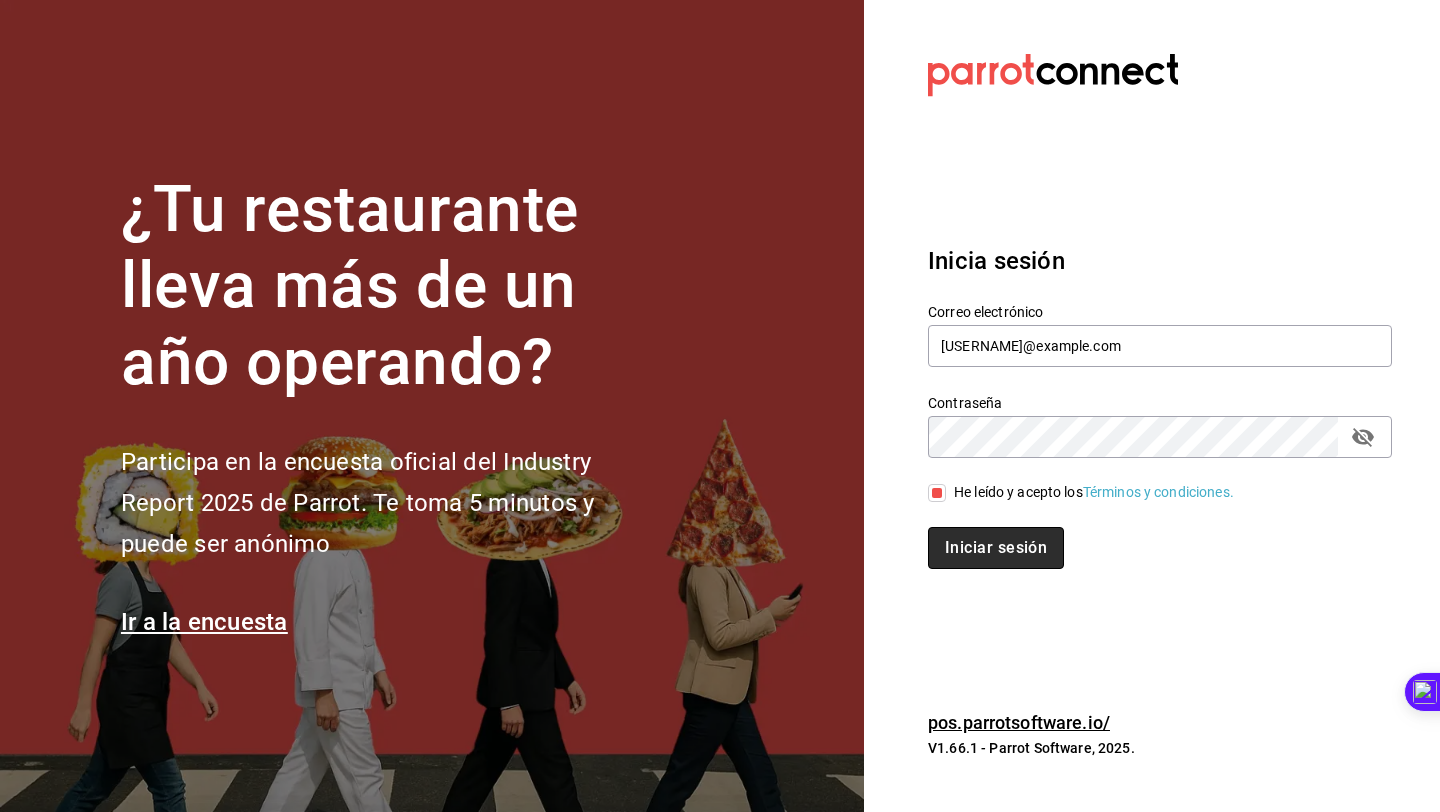 click on "Iniciar sesión" at bounding box center [996, 548] 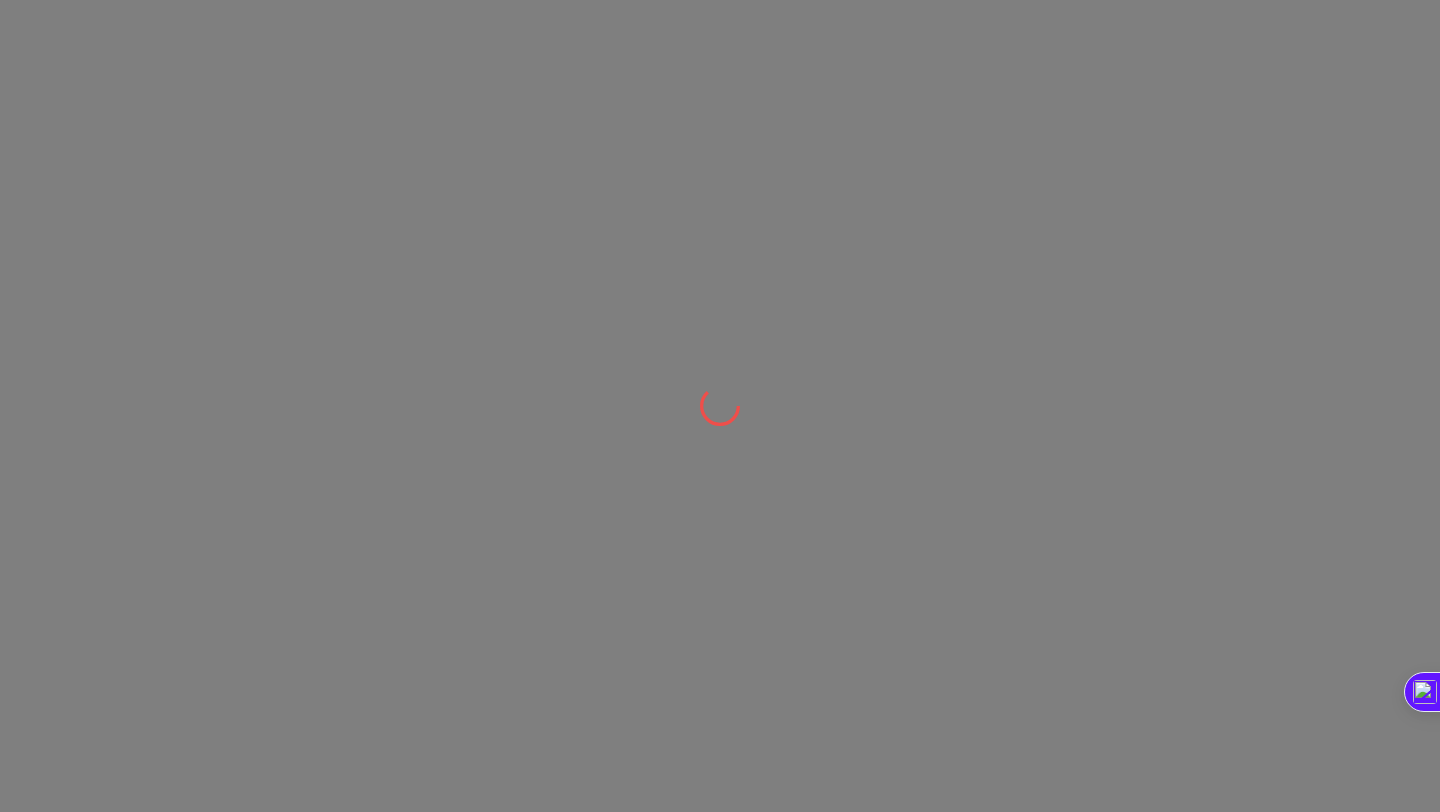 scroll, scrollTop: 0, scrollLeft: 0, axis: both 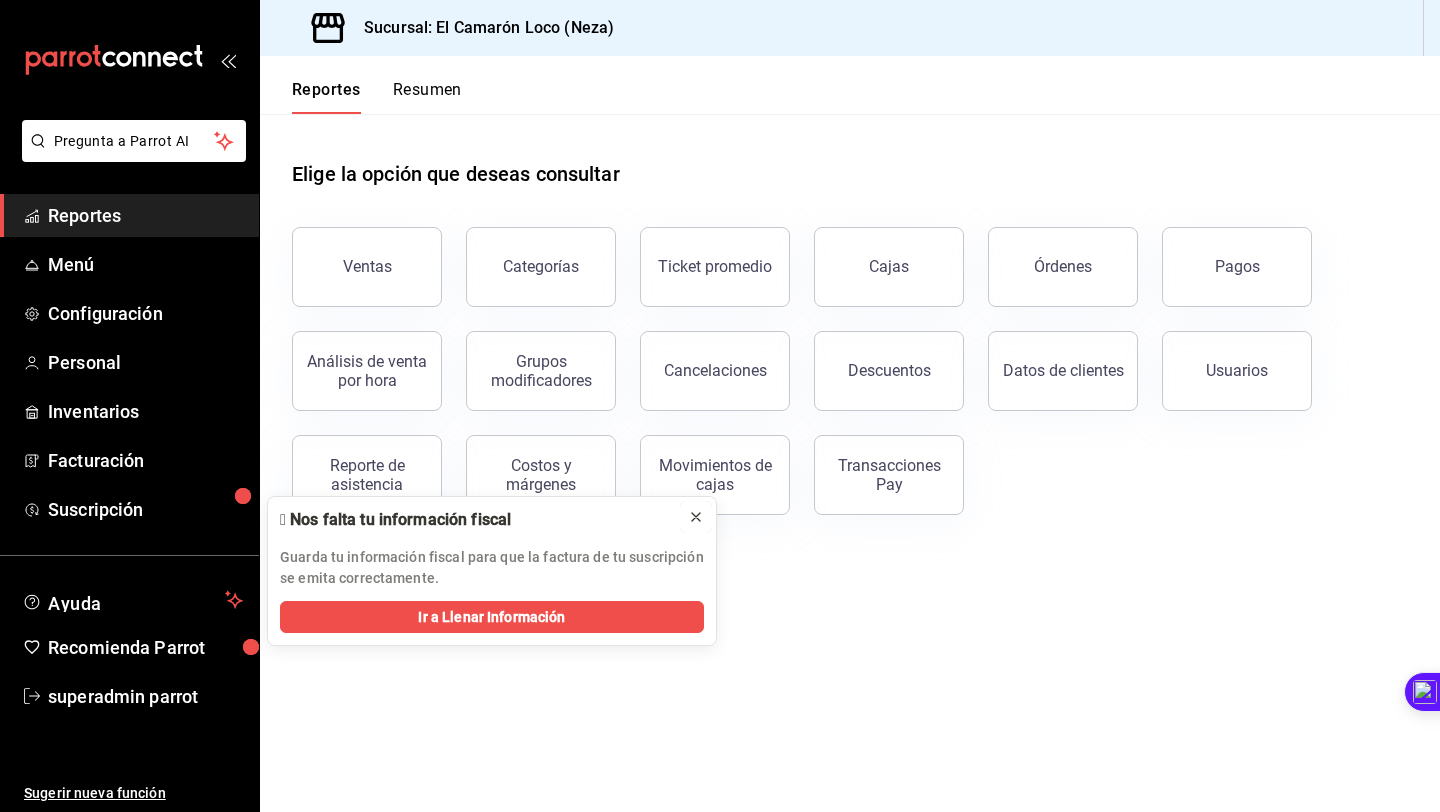 click 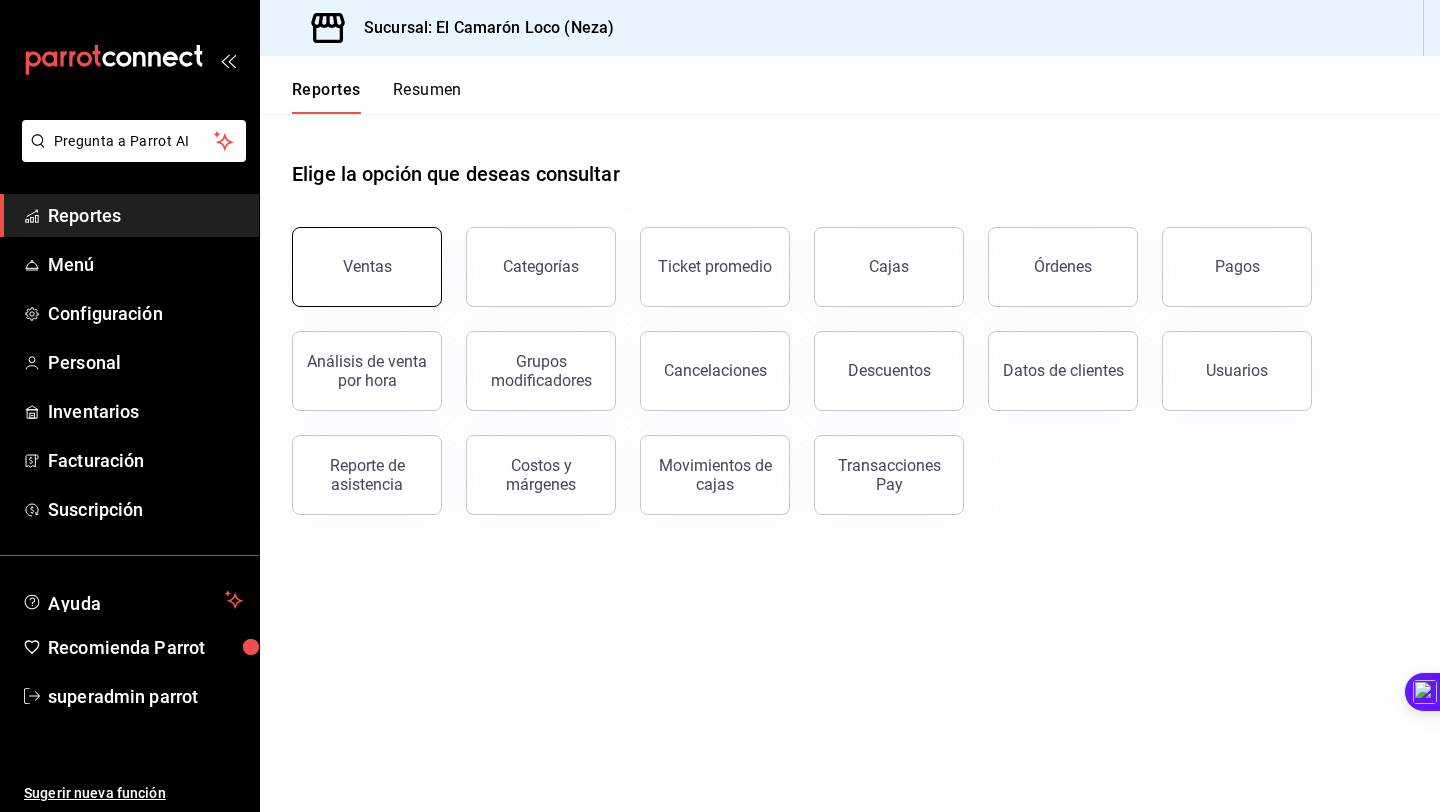 click on "Ventas" at bounding box center (367, 267) 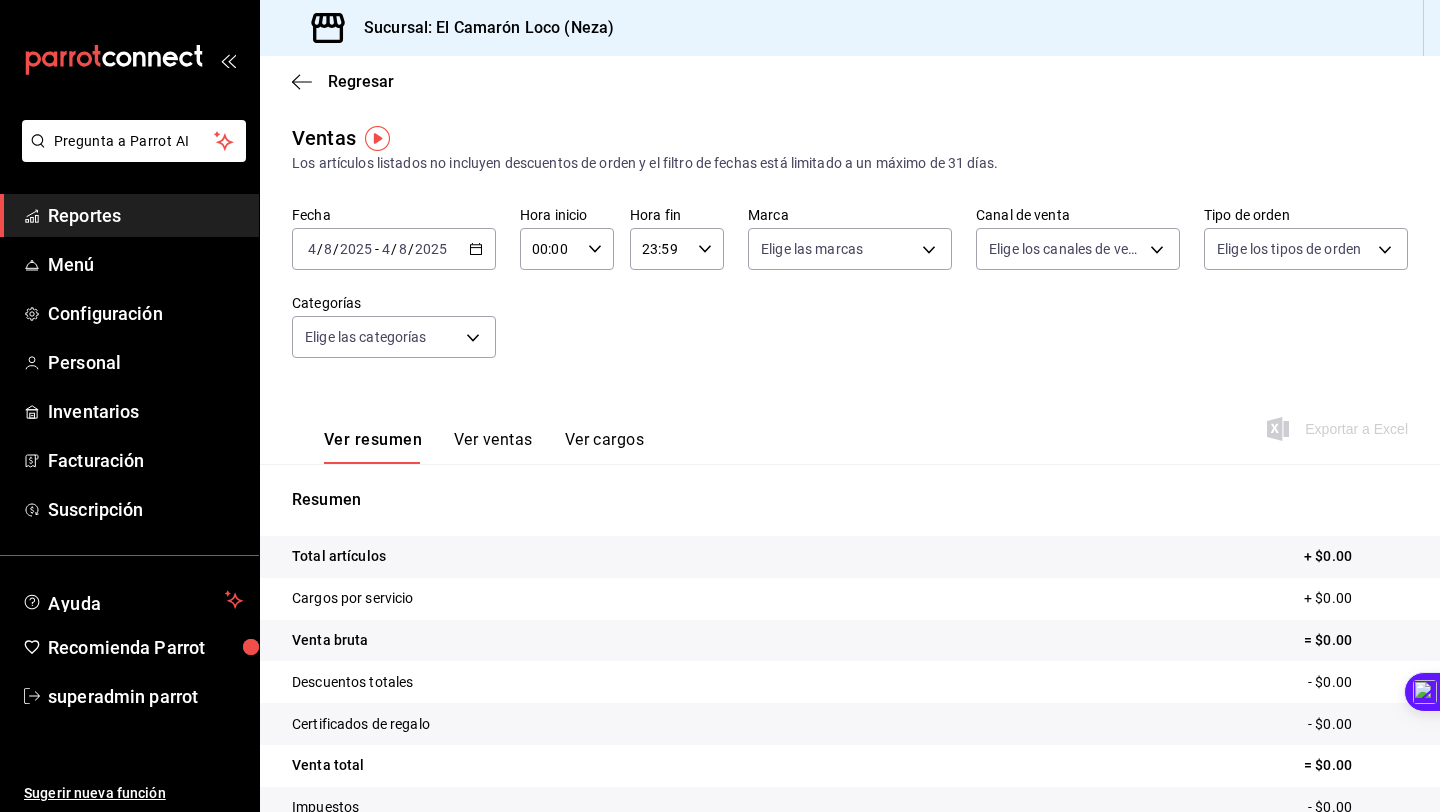 click on "2025" at bounding box center (431, 249) 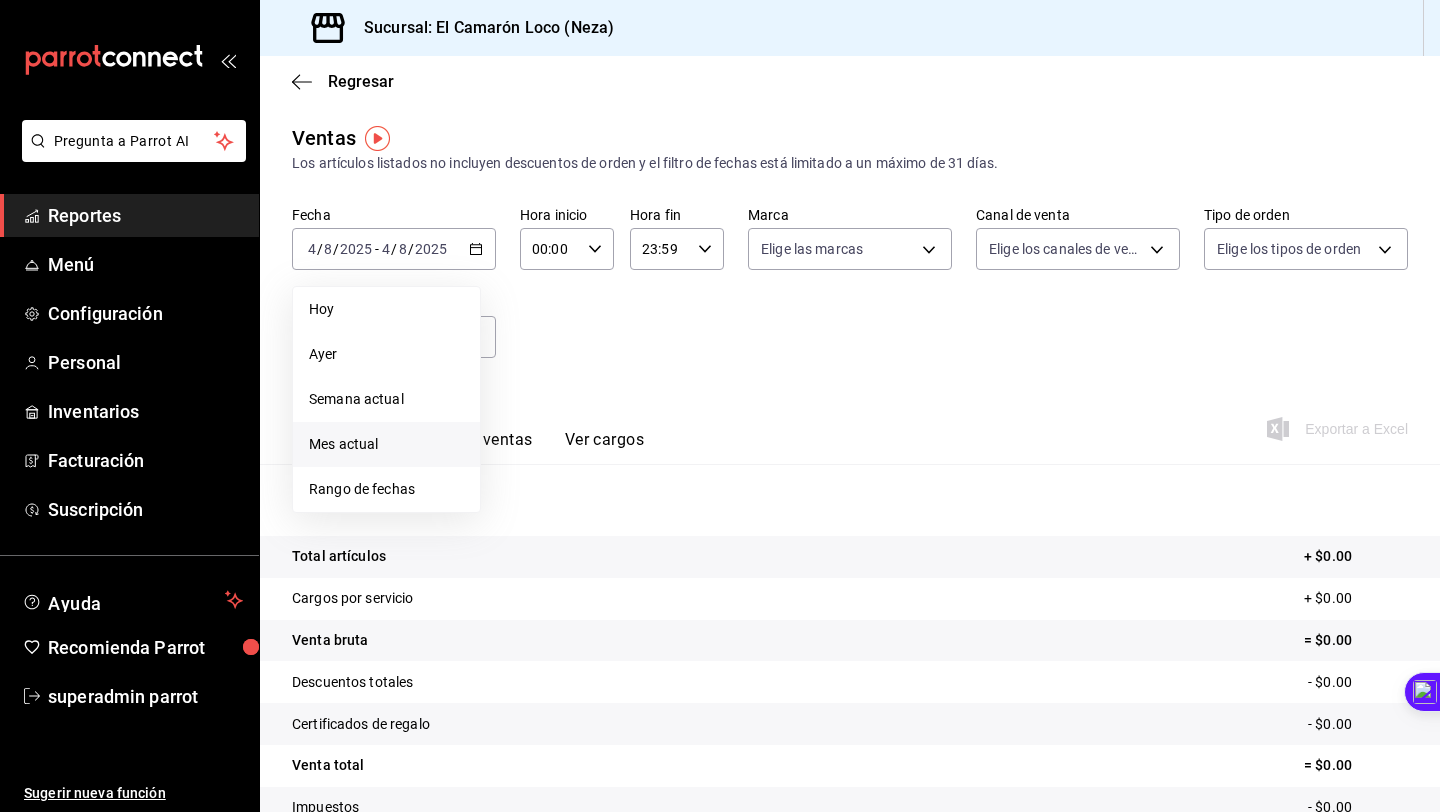 click on "Mes actual" at bounding box center [386, 444] 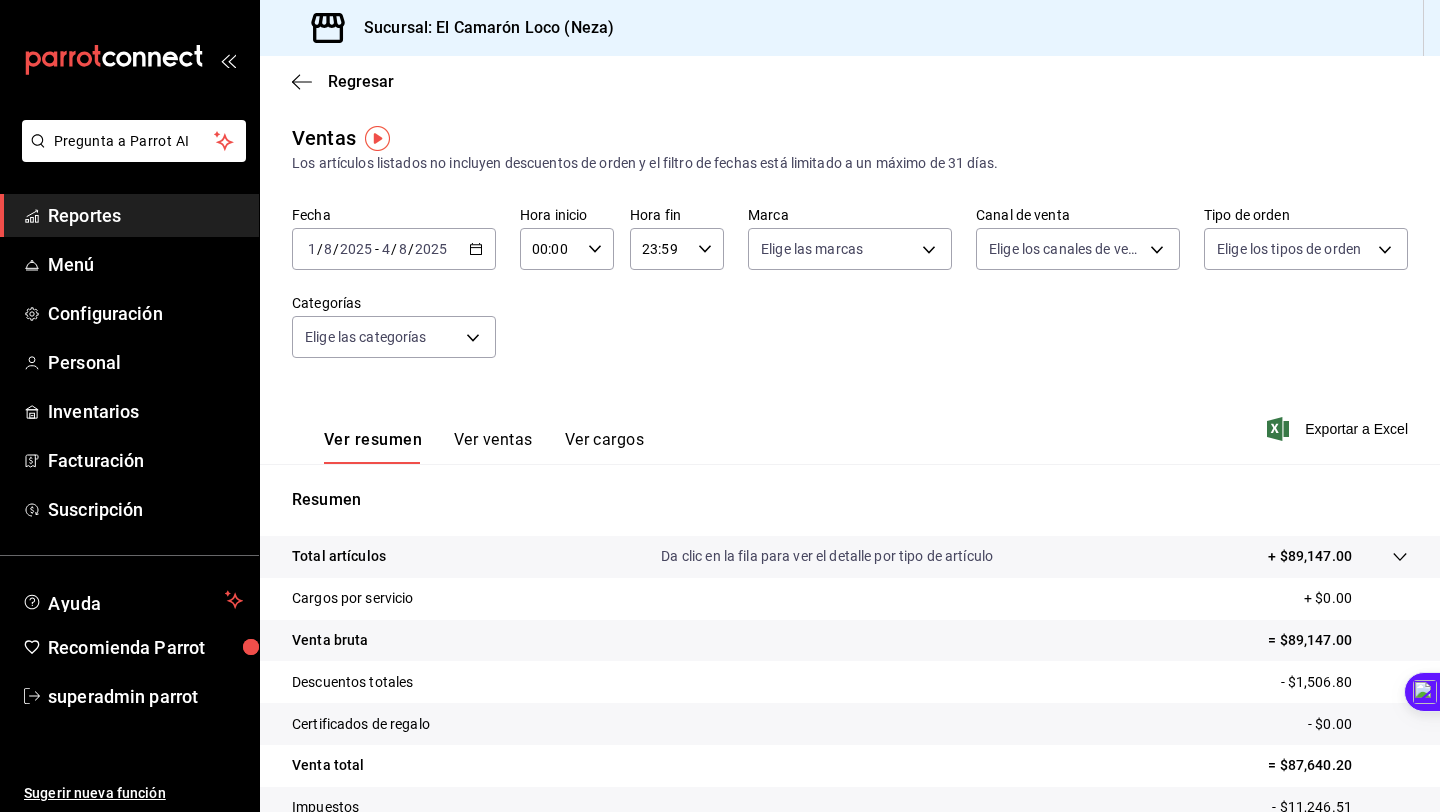 click on "2025-08-01 1 / 8 / 2025 - 2025-08-04 4 / 8 / 2025" at bounding box center [394, 249] 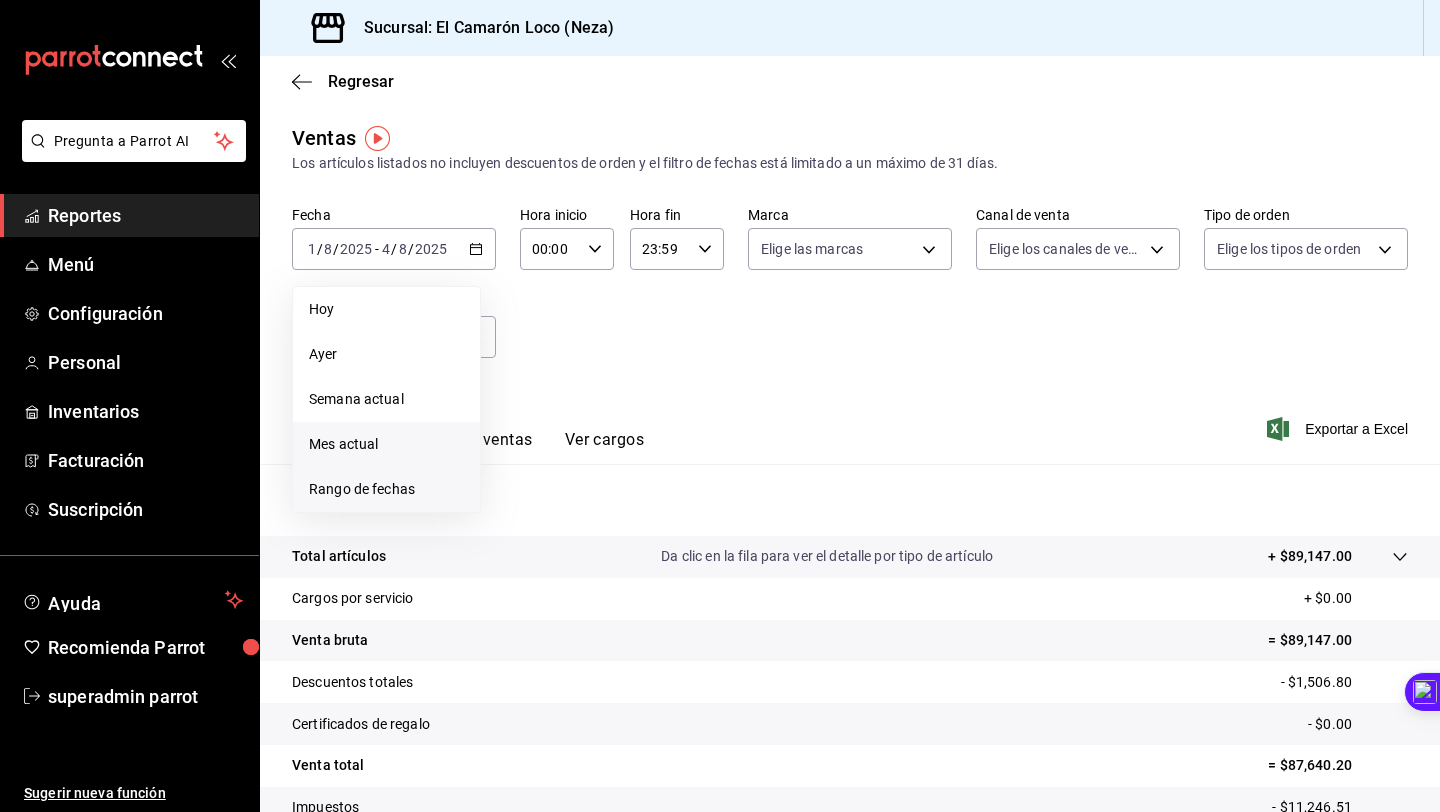 click on "Rango de fechas" at bounding box center (386, 489) 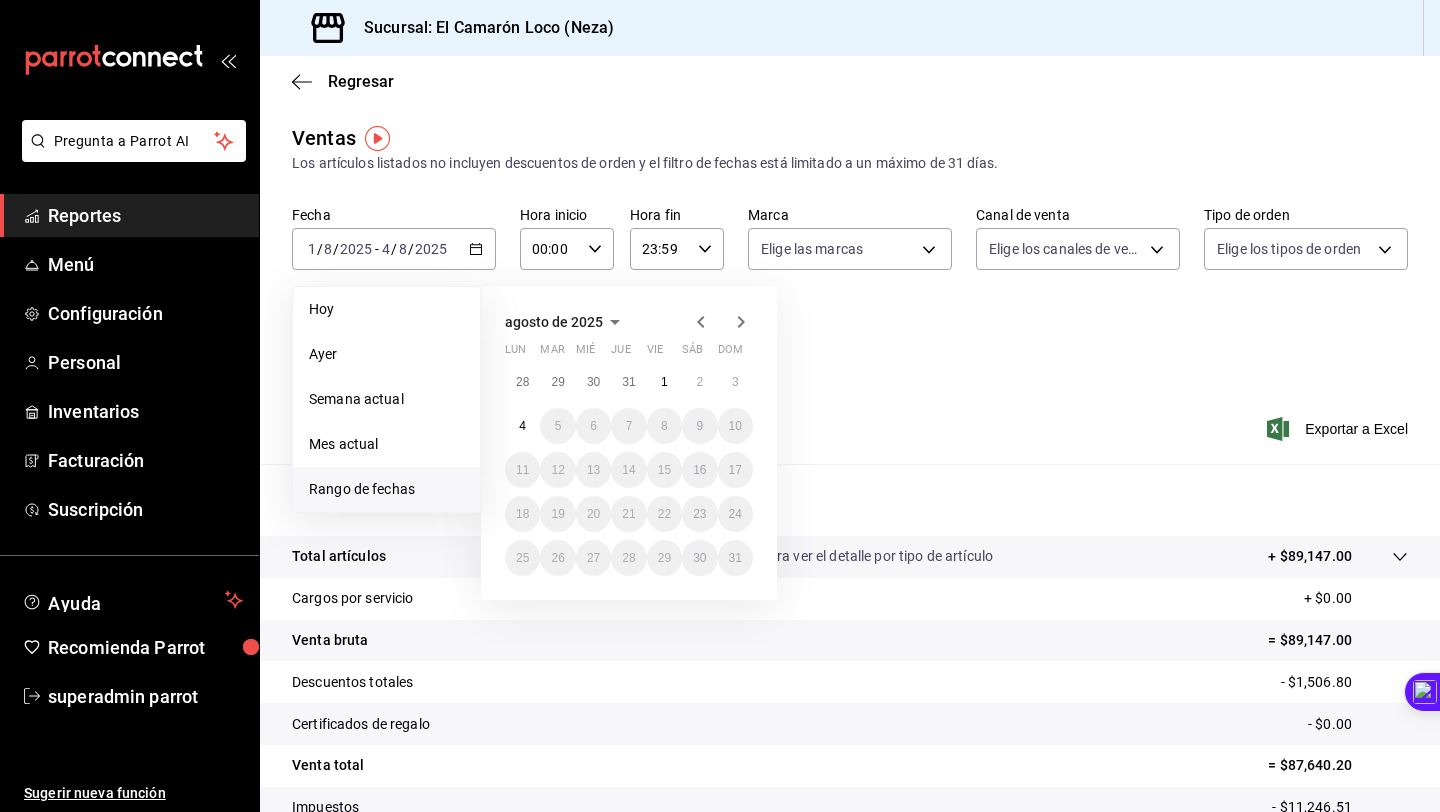 click on "agosto de 2025" at bounding box center (554, 322) 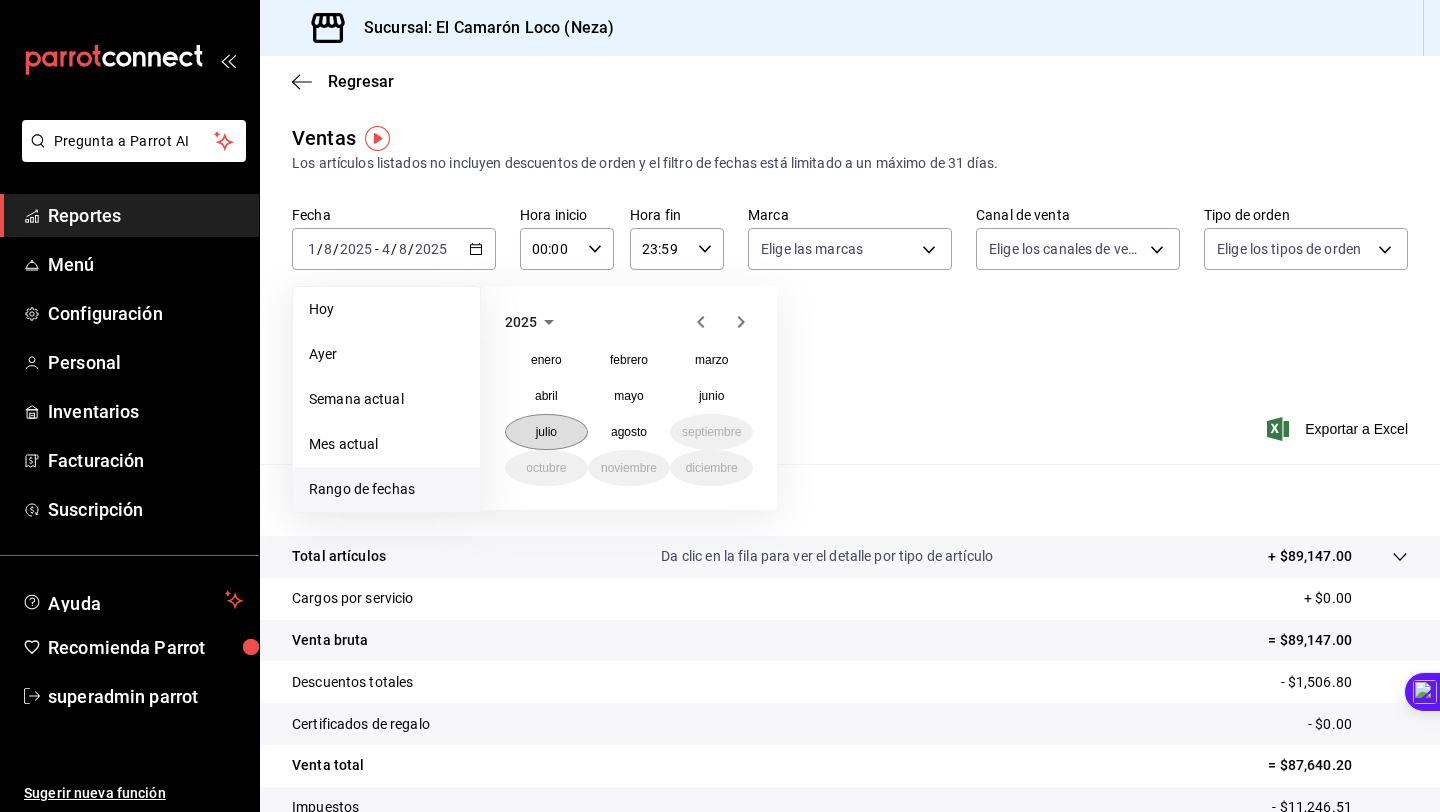 click on "julio" at bounding box center [546, 432] 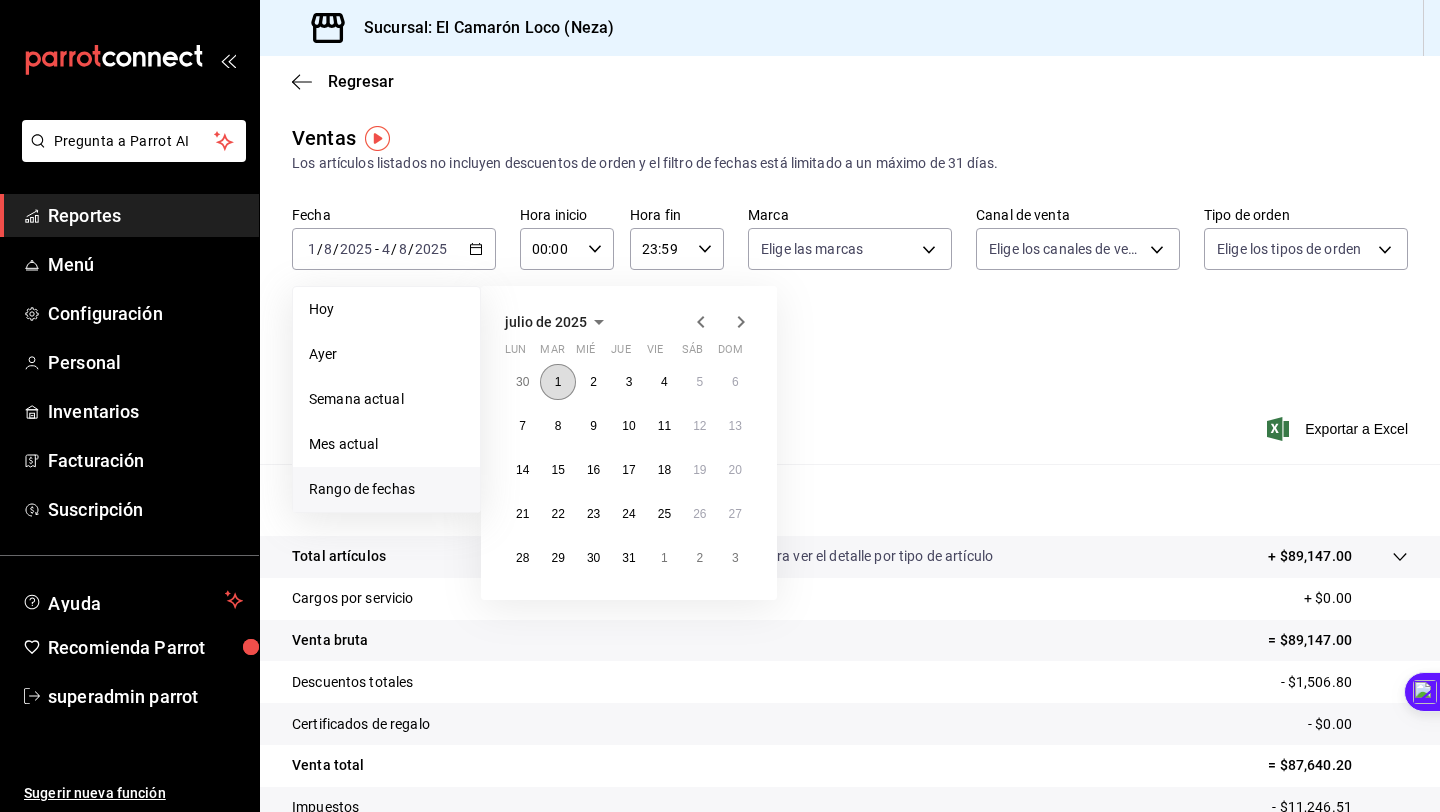 click on "1" at bounding box center [557, 382] 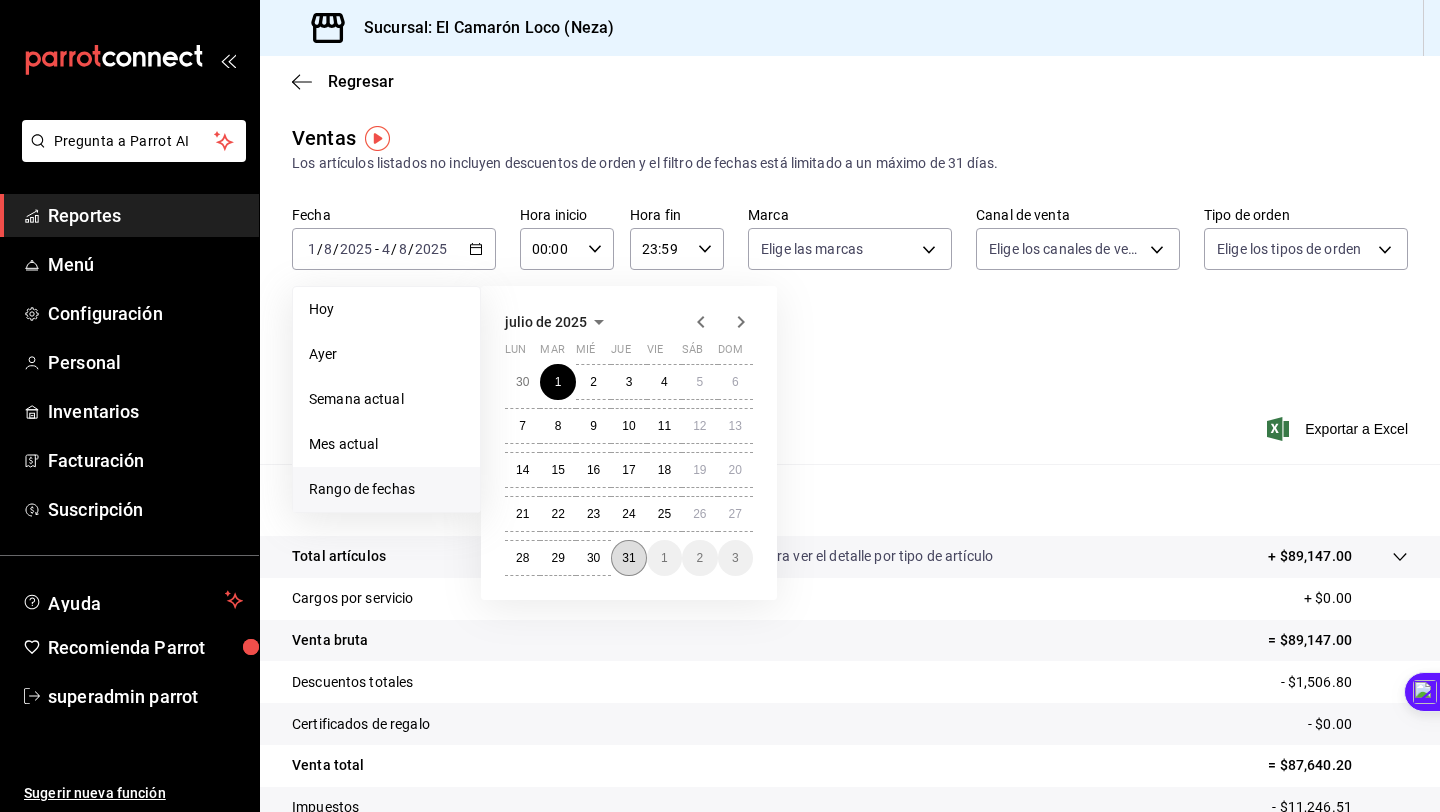 click on "31" at bounding box center (628, 558) 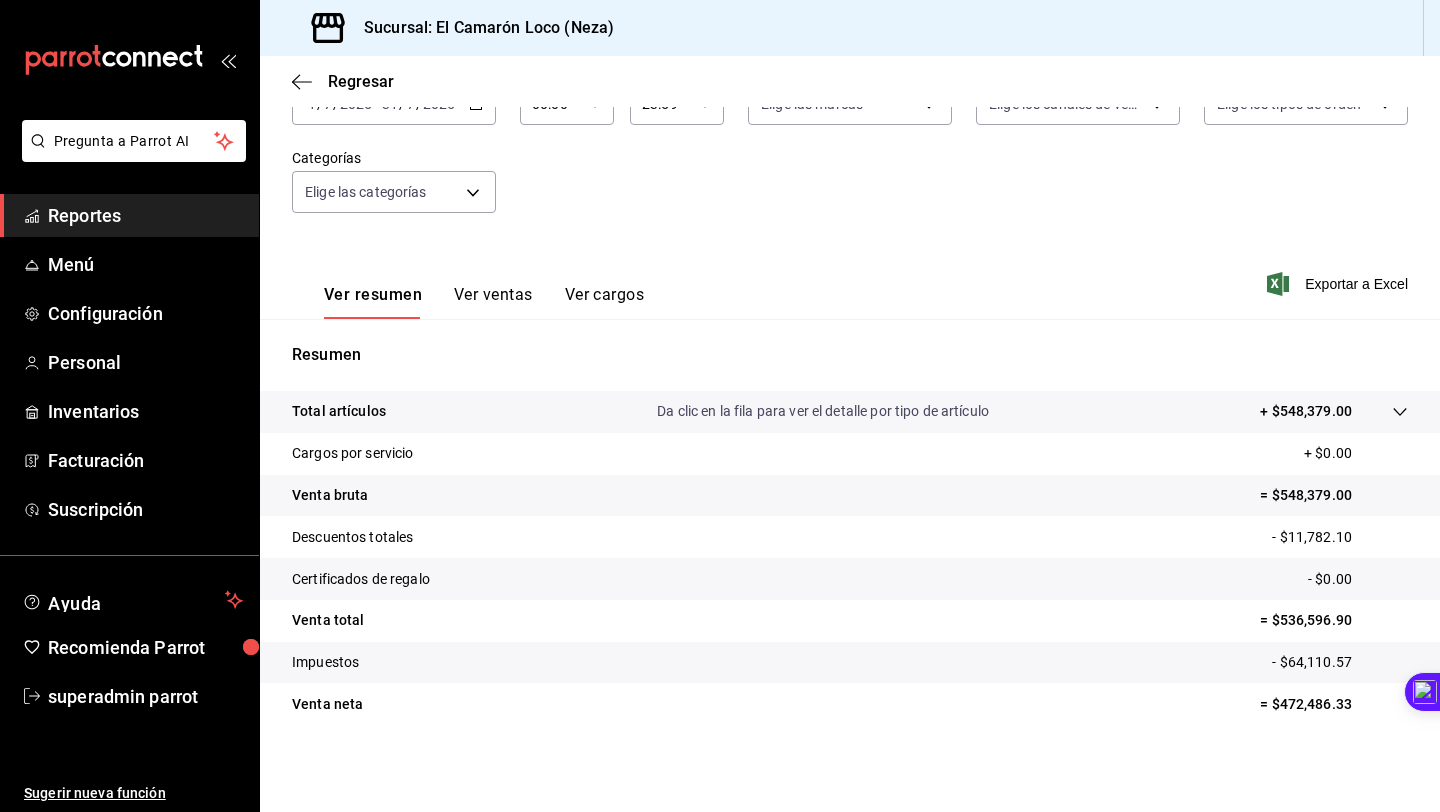 scroll, scrollTop: 0, scrollLeft: 0, axis: both 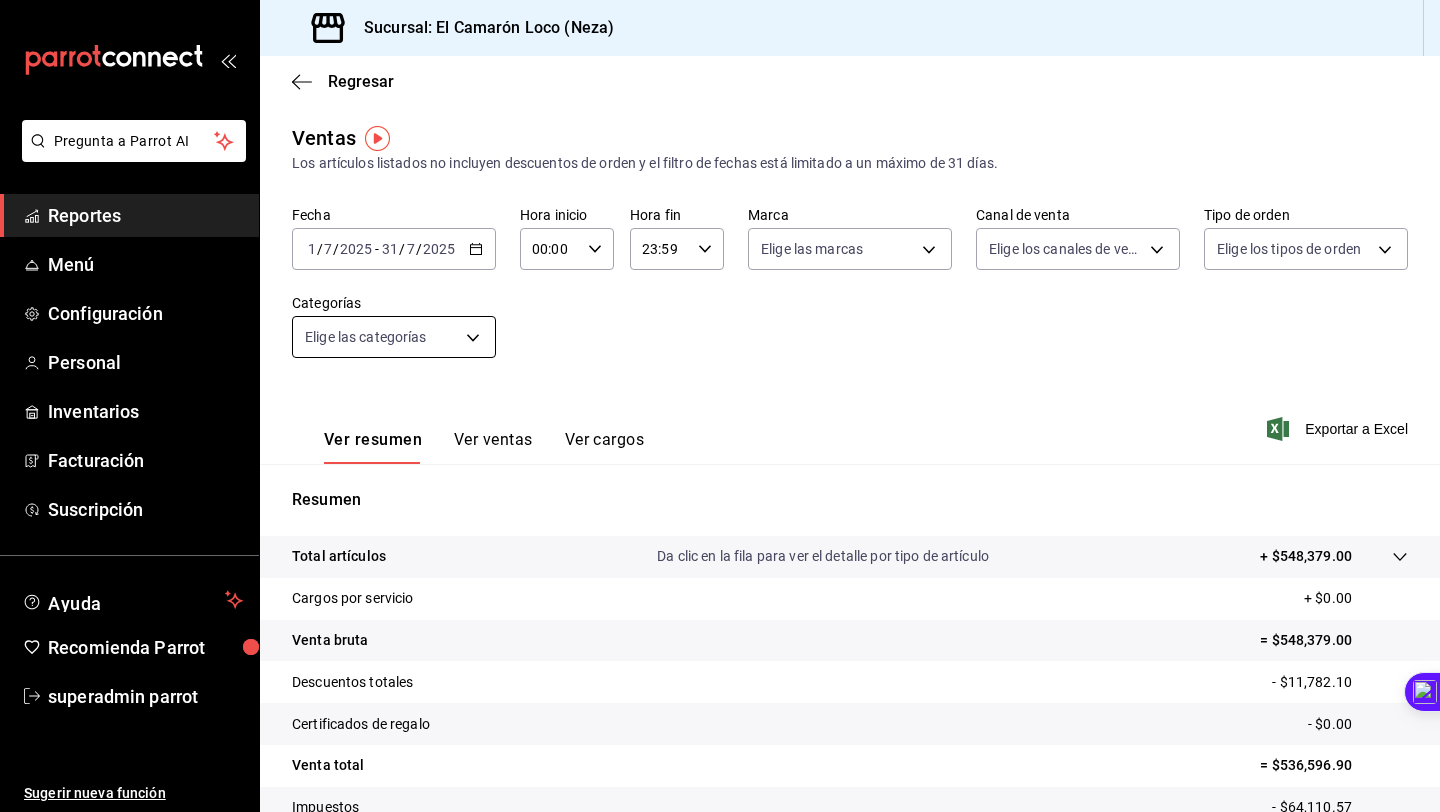 click on "Pregunta a Parrot AI Reportes   Menú   Configuración   Personal   Inventarios   Facturación   Suscripción   Ayuda Recomienda Parrot   superadmin [NAME]   Sugerir nueva función   Sucursal: El Camarón Loco ([CITY]) Regresar Ventas Los artículos listados no incluyen descuentos de orden y el filtro de fechas está limitado a un máximo de 31 días. Fecha [DATE] [DATE] - [DATE] [DATE] Hora inicio 00:00 Hora inicio Hora fin 23:59 Hora fin Marca Elige las marcas Canal de venta Elige los canales de venta Tipo de orden Elige los tipos de orden Categorías Elige las categorías Ver resumen Ver ventas Ver cargos Exportar a Excel Resumen Total artículos Da clic en la fila para ver el detalle por tipo de artículo + [PRICE] Cargos por servicio + [PRICE] Venta bruta = [PRICE] Descuentos totales - [PRICE] Certificados de regalo - [PRICE] Venta total = [PRICE] Impuestos - [PRICE] Venta neta = [PRICE] Pregunta a Parrot AI Reportes   Menú   Configuración   Personal   Inventarios" at bounding box center (720, 406) 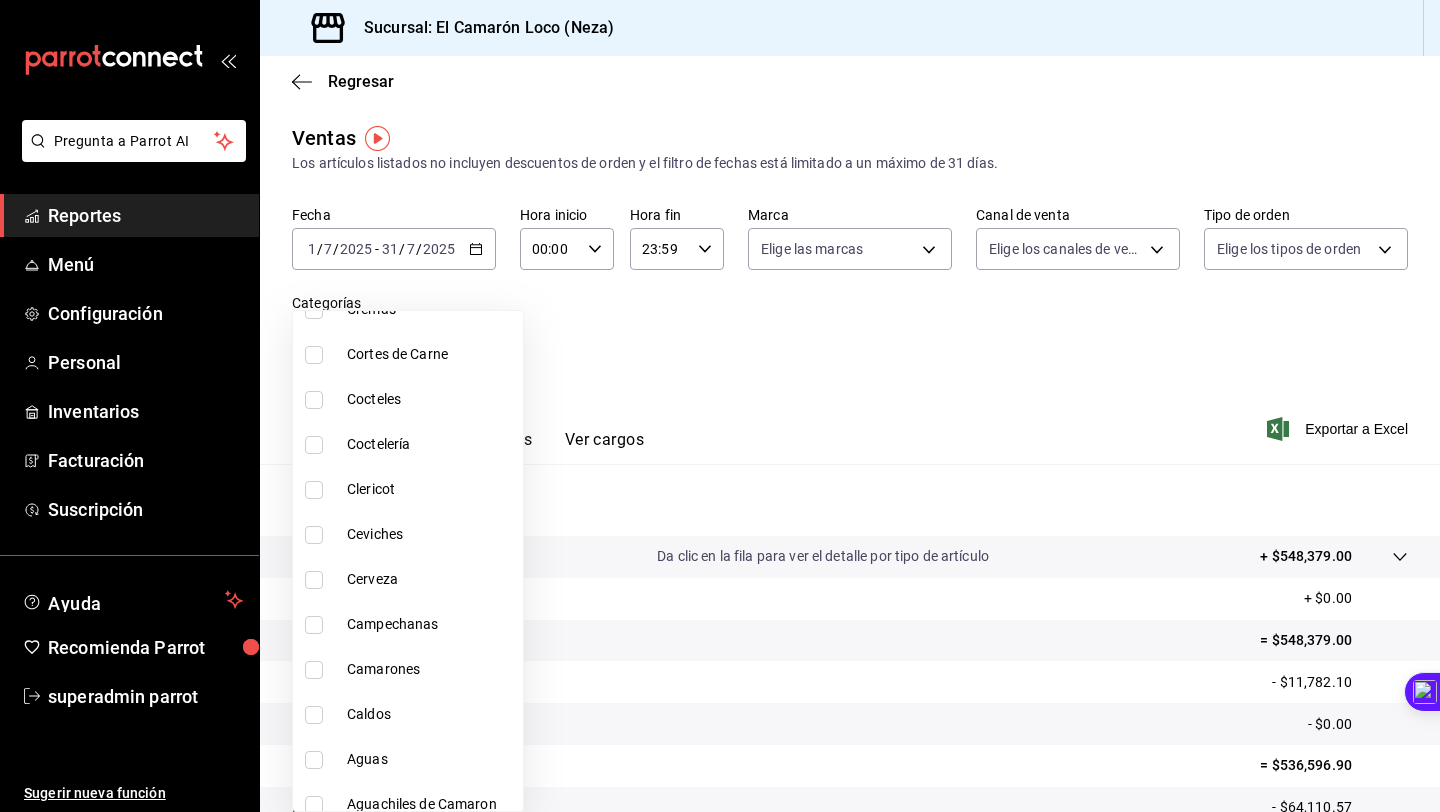 scroll, scrollTop: 1820, scrollLeft: 0, axis: vertical 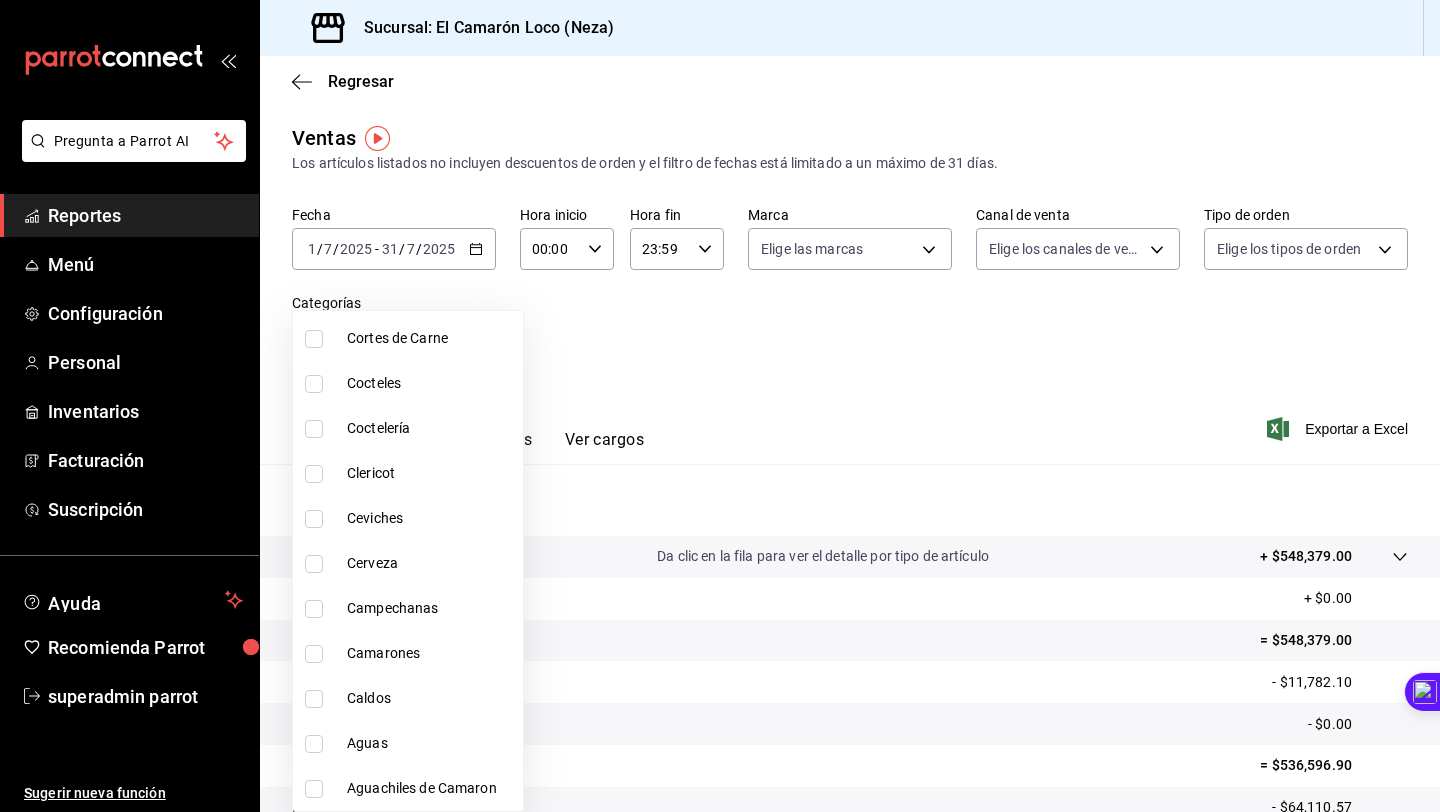 click on "Cerveza" at bounding box center (431, 563) 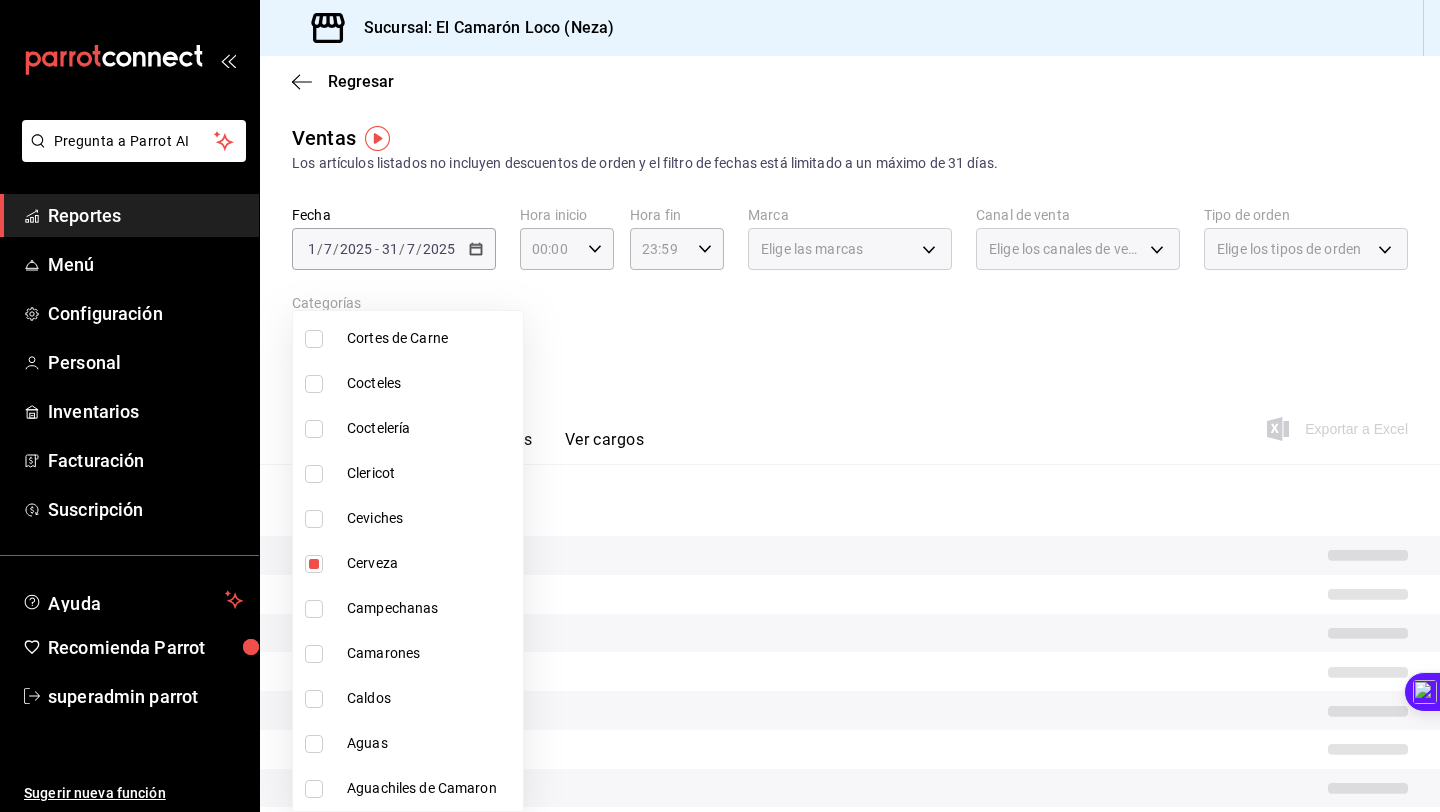 click at bounding box center [720, 406] 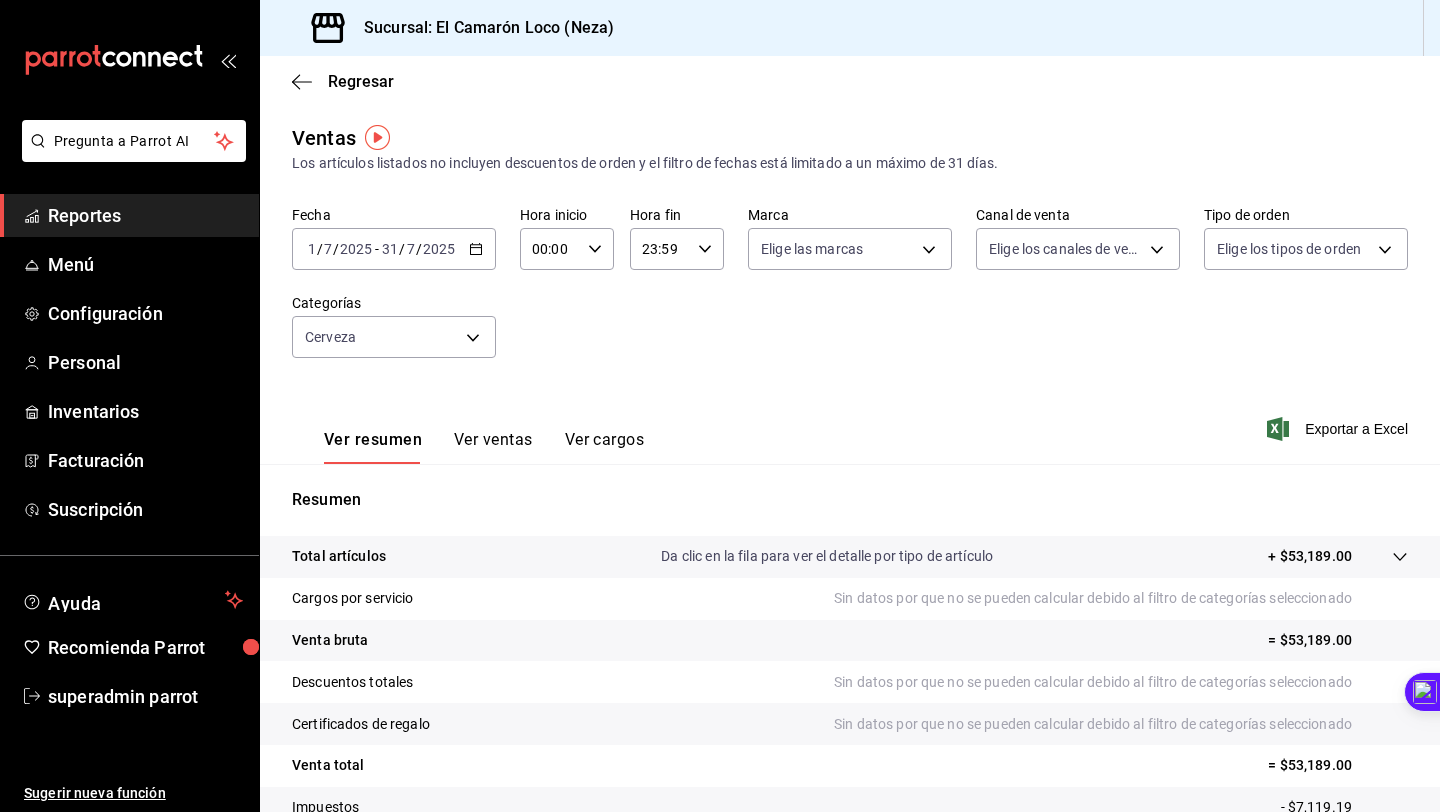 scroll, scrollTop: 146, scrollLeft: 0, axis: vertical 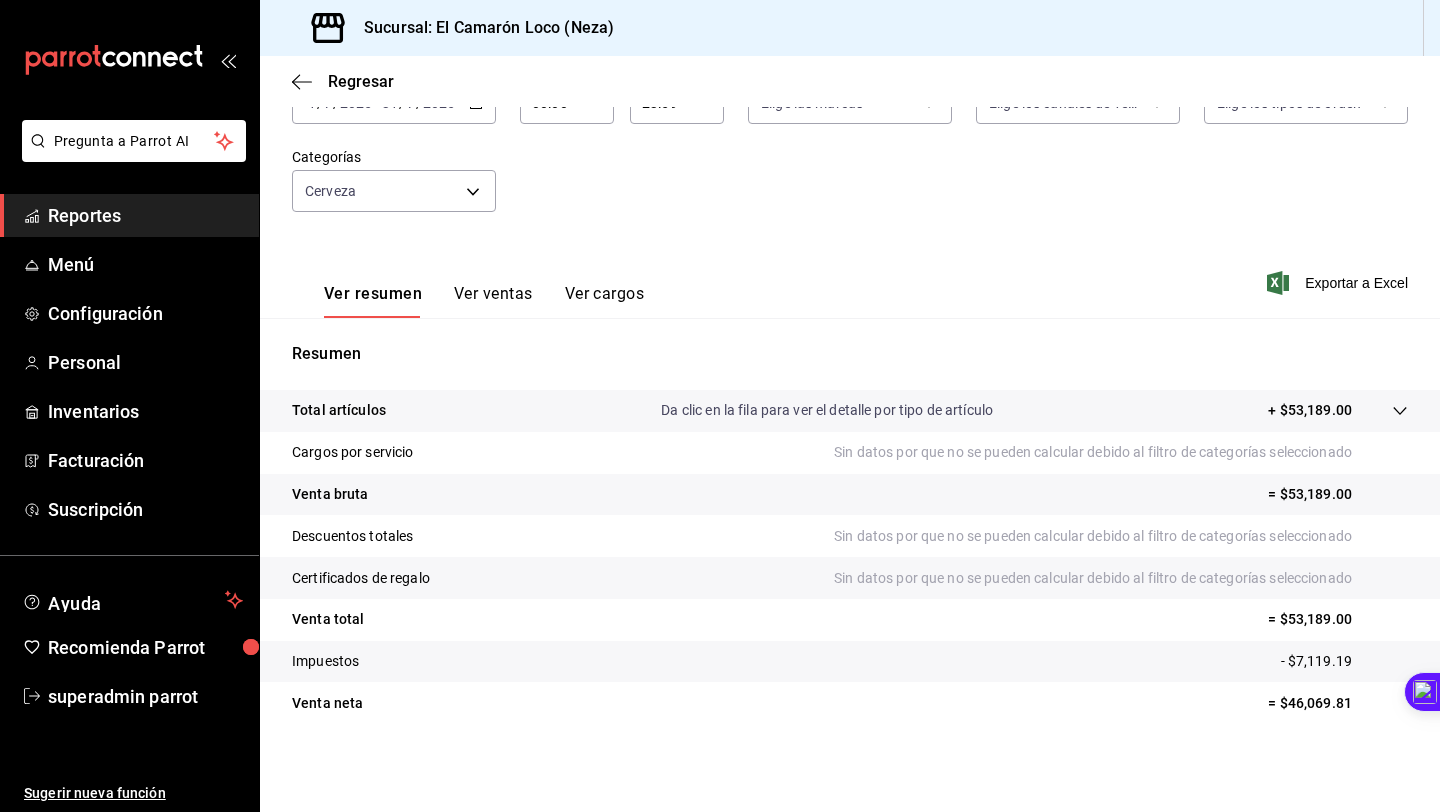 click on "Total artículos Da clic en la fila para ver el detalle por tipo de artículo + $53,189.00" at bounding box center (850, 411) 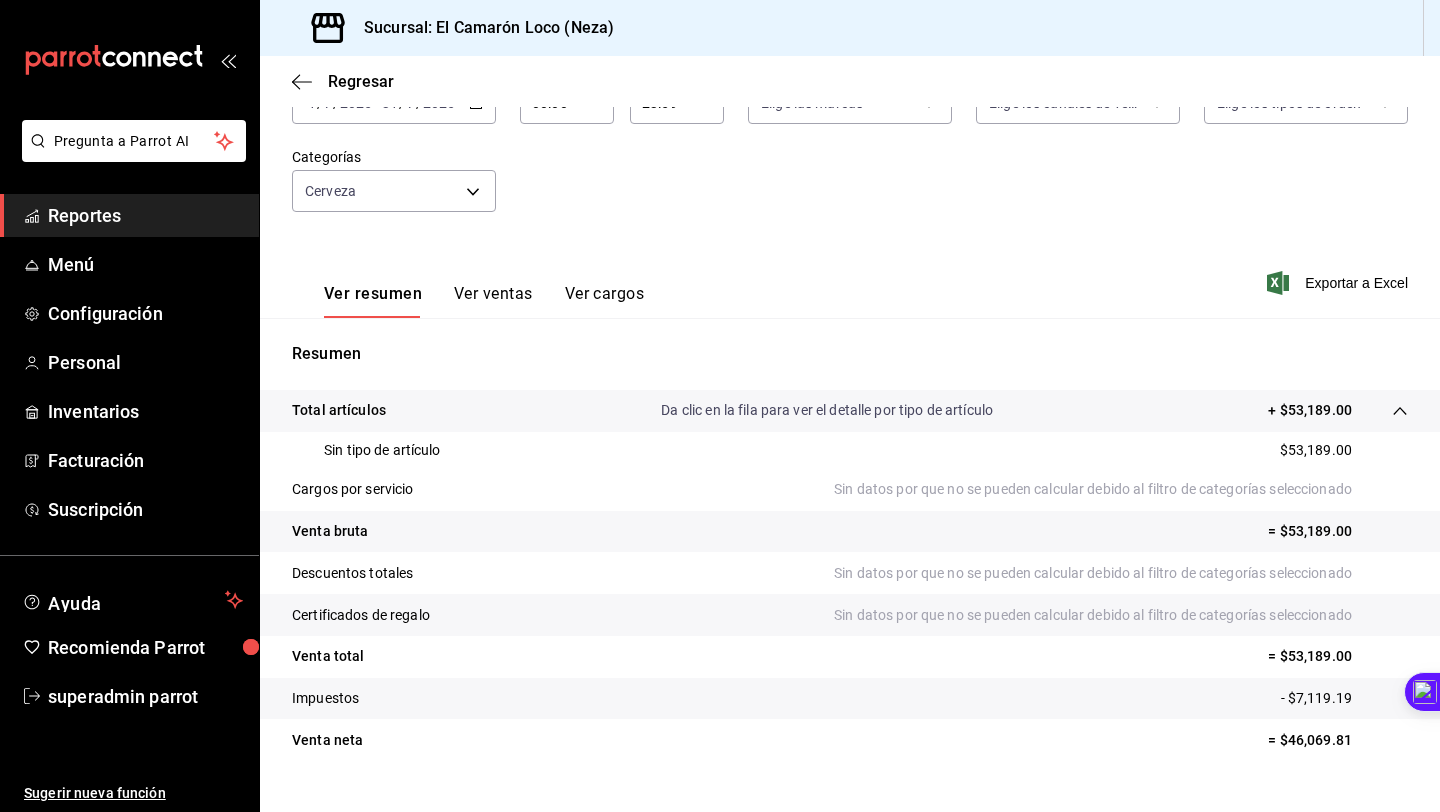 click on "+ $53,189.00" at bounding box center [1310, 410] 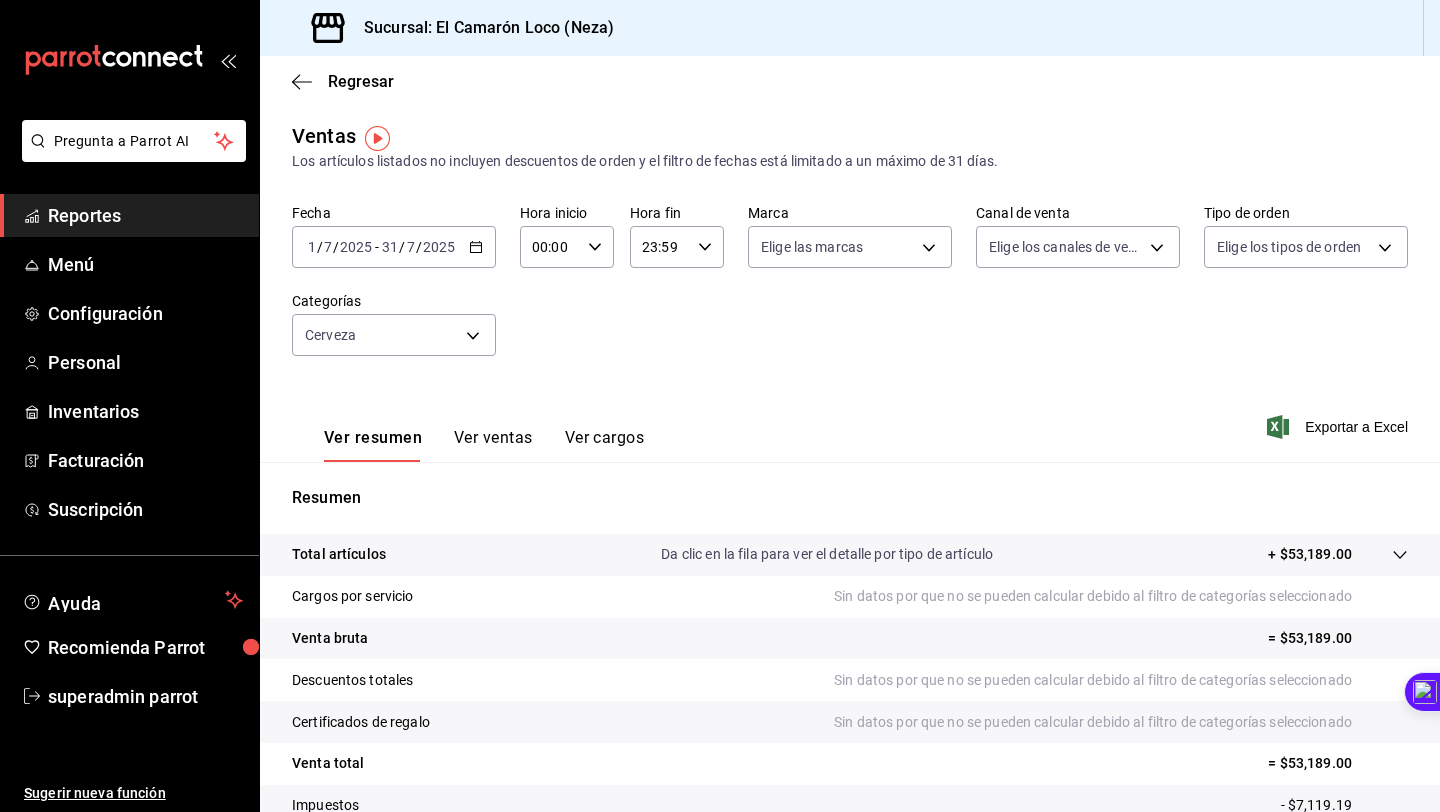 scroll, scrollTop: 0, scrollLeft: 0, axis: both 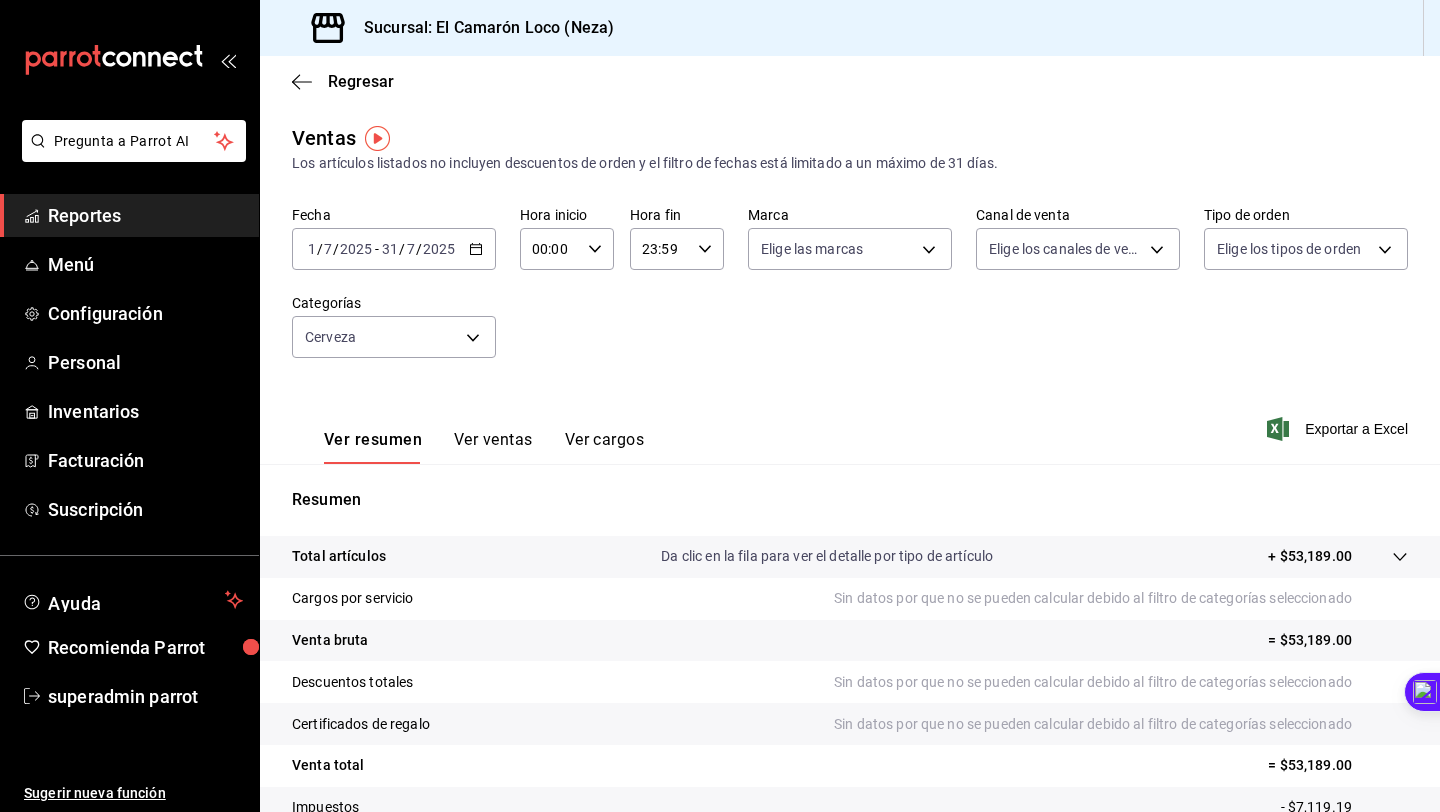 click on "Ver ventas" at bounding box center (493, 447) 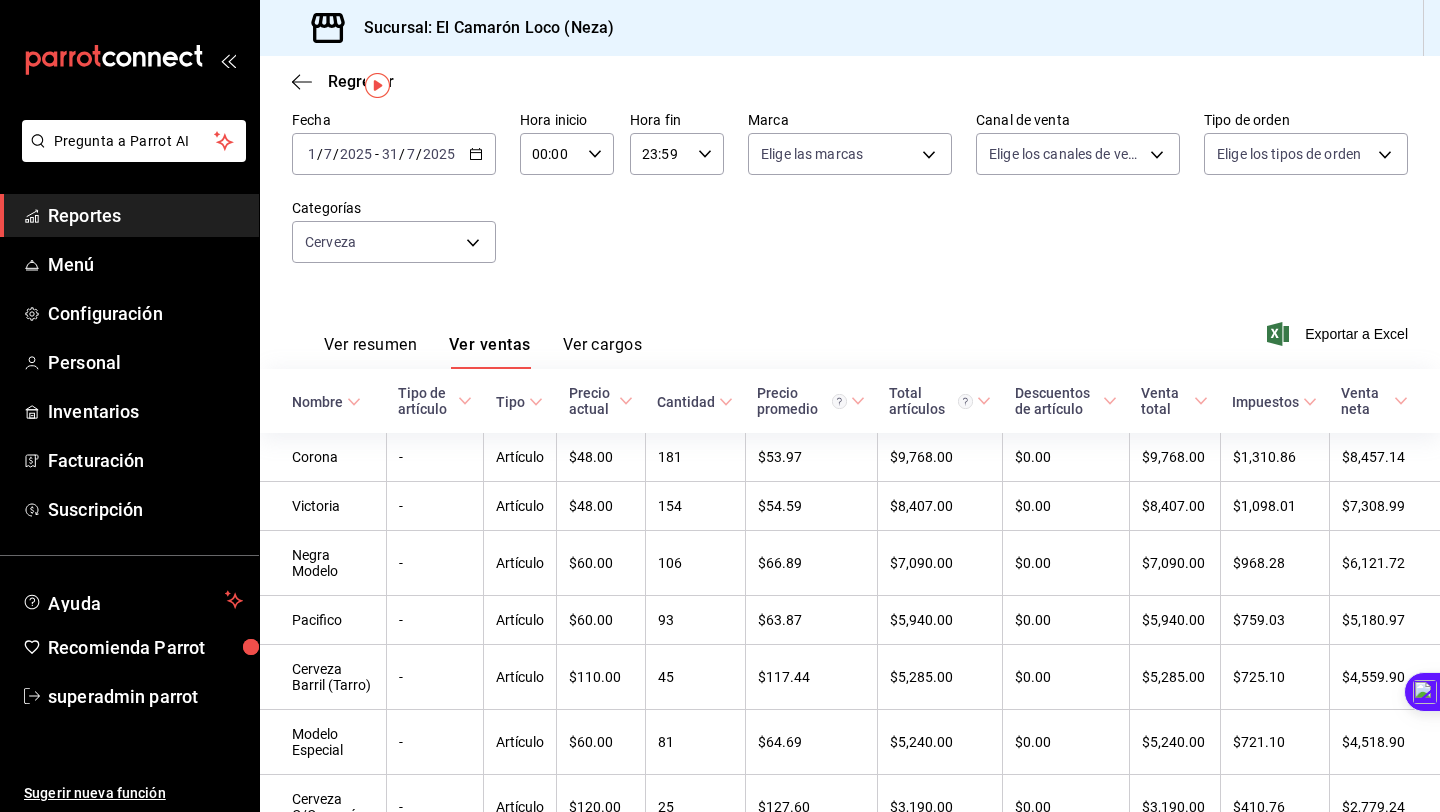 scroll, scrollTop: 53, scrollLeft: 0, axis: vertical 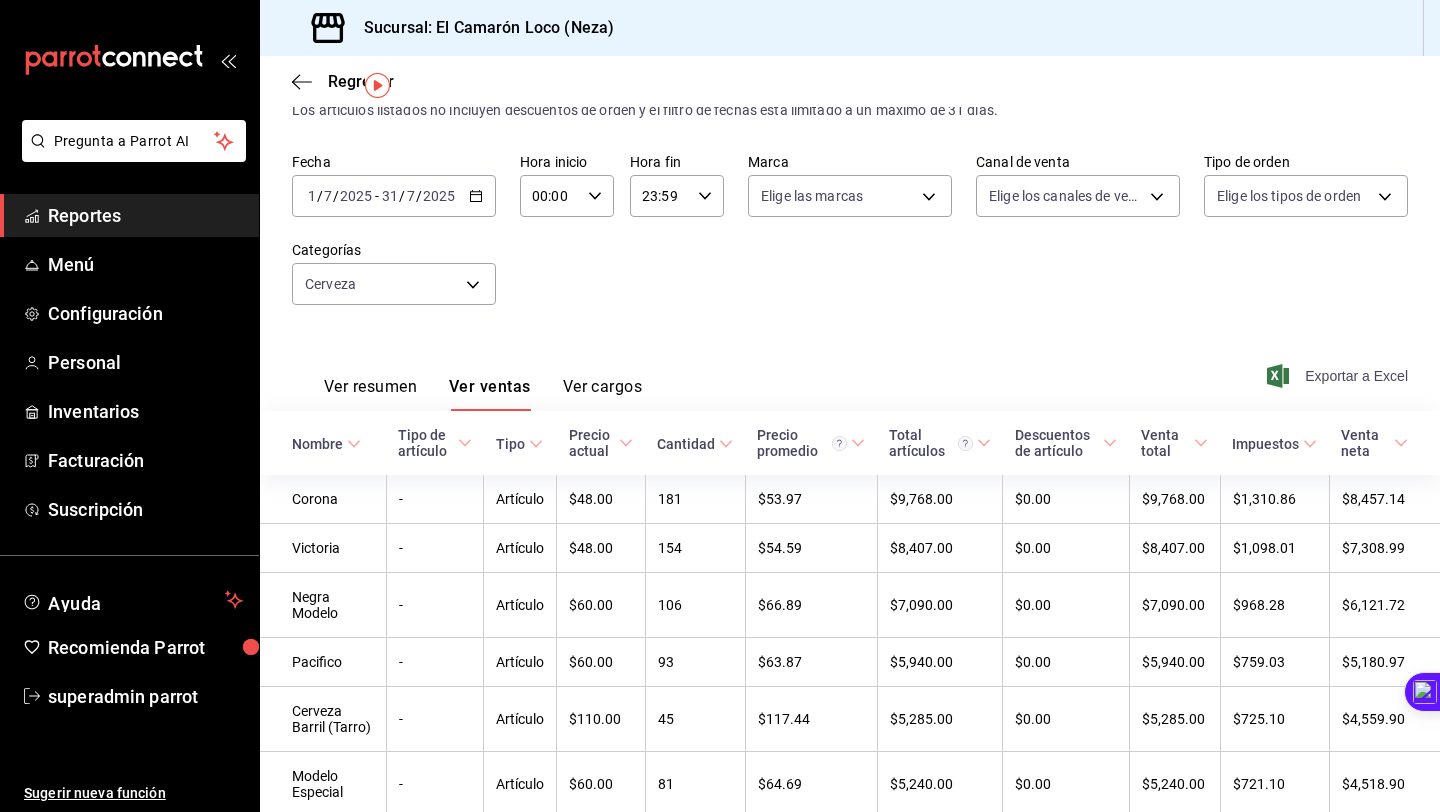 click on "Exportar a Excel" at bounding box center [1339, 376] 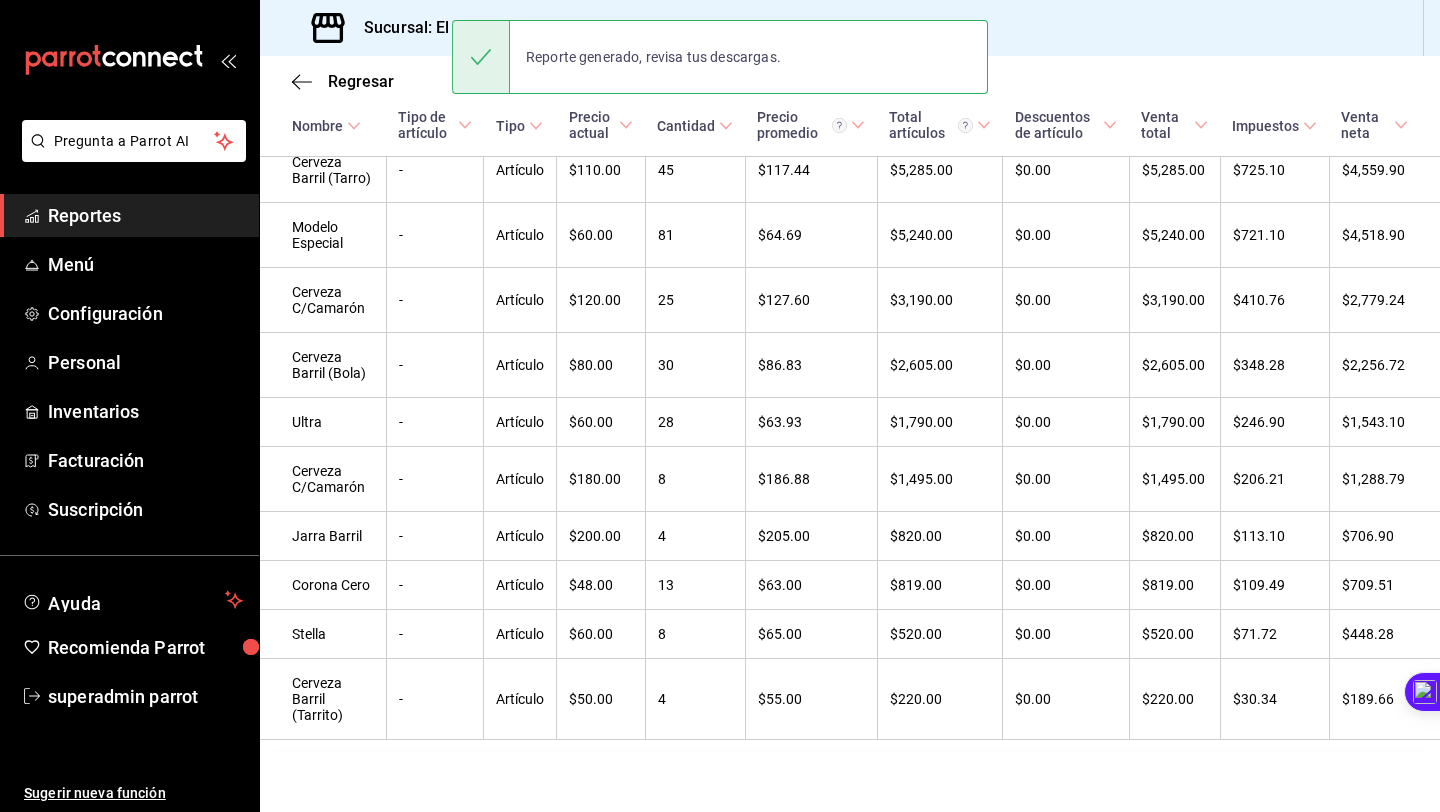 scroll, scrollTop: 0, scrollLeft: 0, axis: both 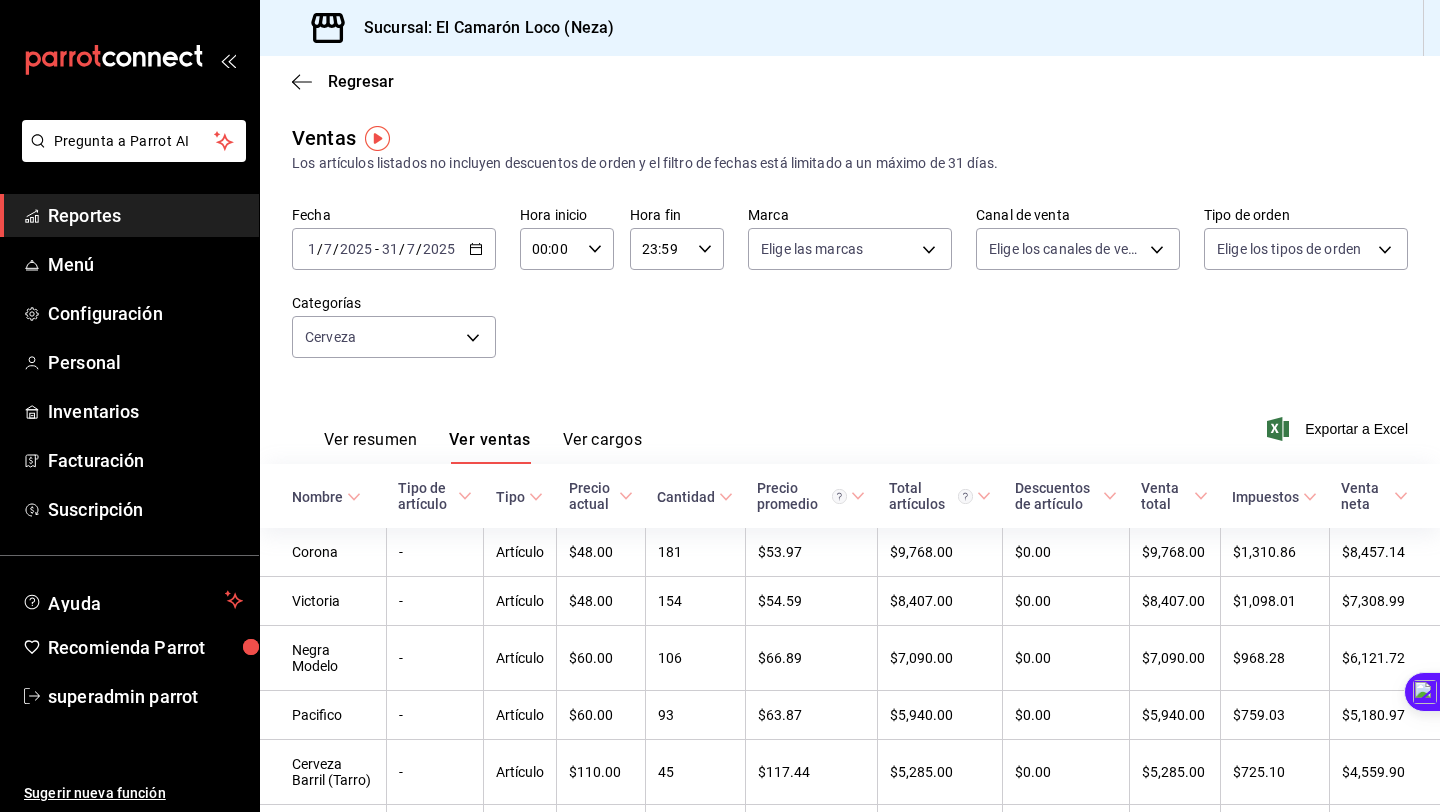 click on "Fecha [DATE] [DATE] - [DATE] [DATE] Hora inicio 00:00 Hora inicio Hora fin 23:59 Hora fin Marca Elige las marcas Canal de venta Elige los canales de venta Tipo de orden Elige los tipos de orden Categorías Cerveza [UUID]" at bounding box center [850, 294] 